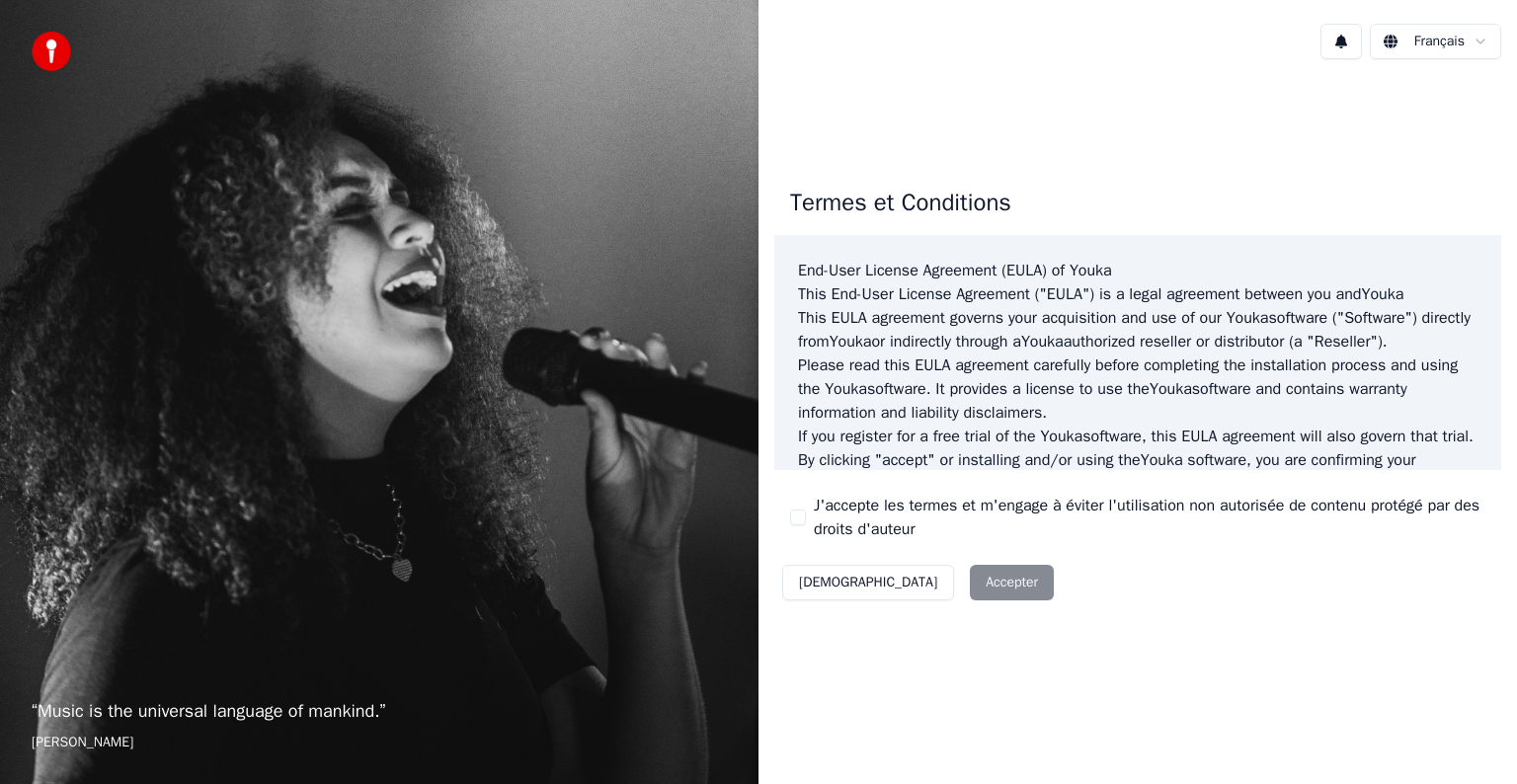 scroll, scrollTop: 0, scrollLeft: 0, axis: both 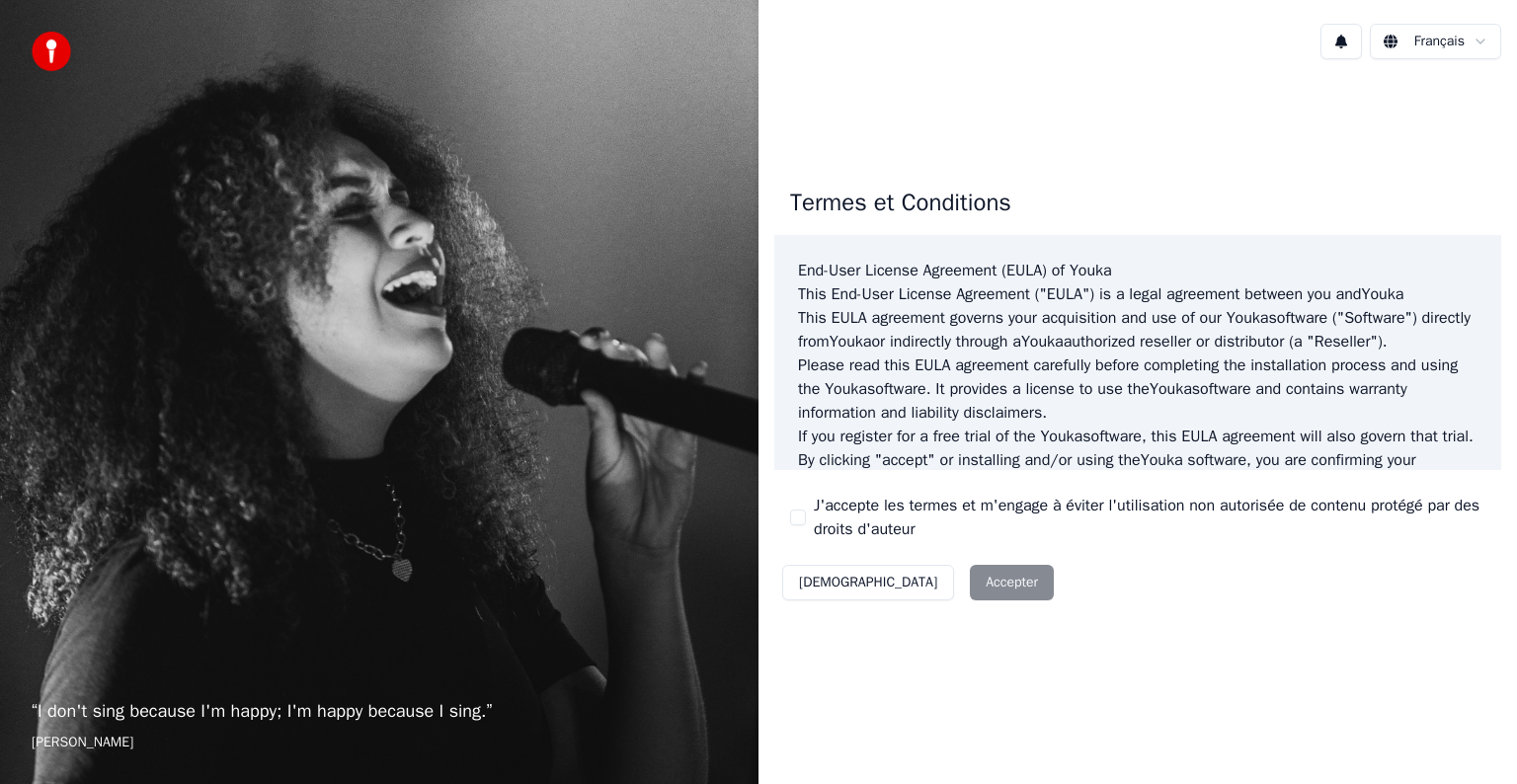 click on "Décliner Accepter" at bounding box center (918, 583) 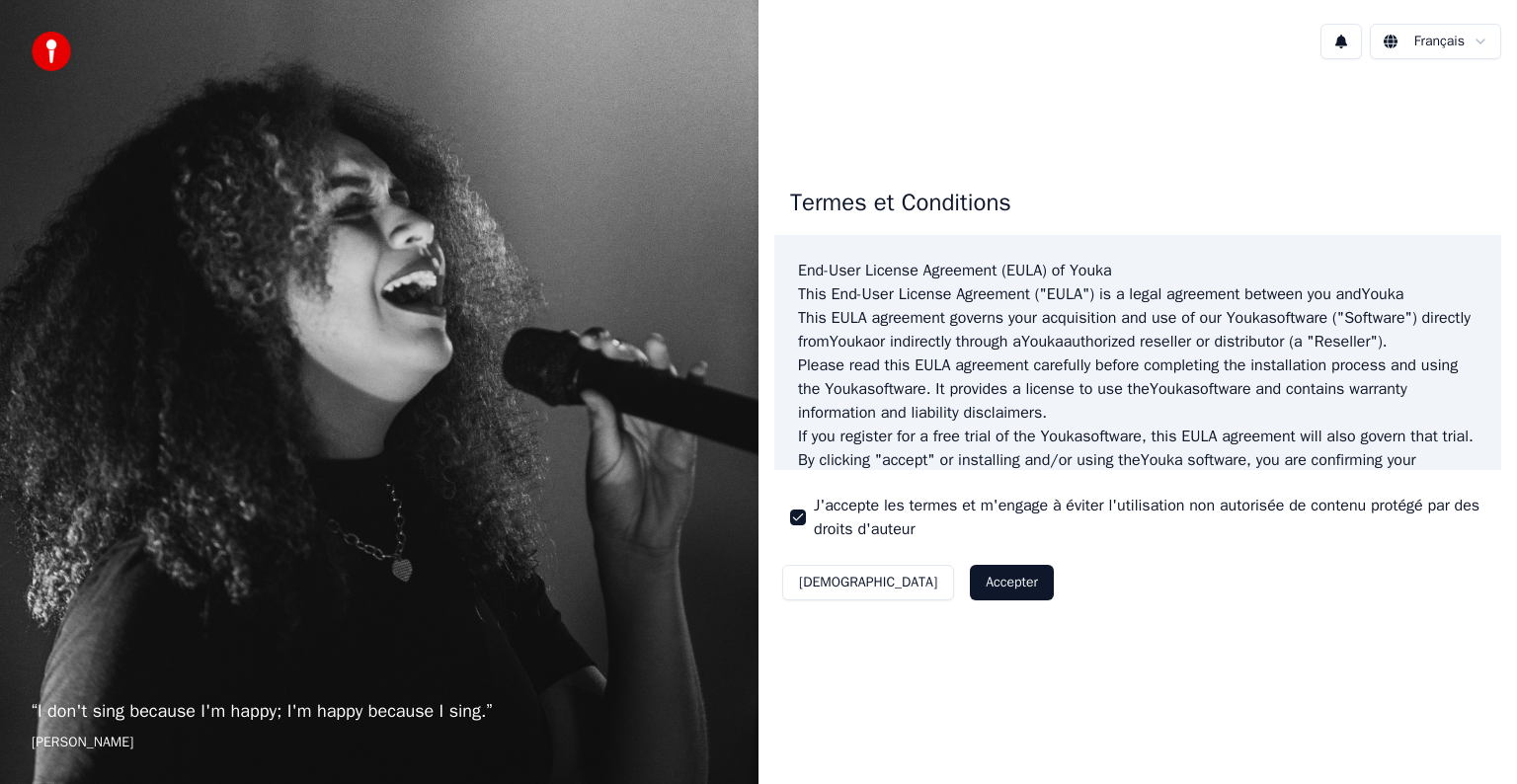 click on "Accepter" at bounding box center (1011, 583) 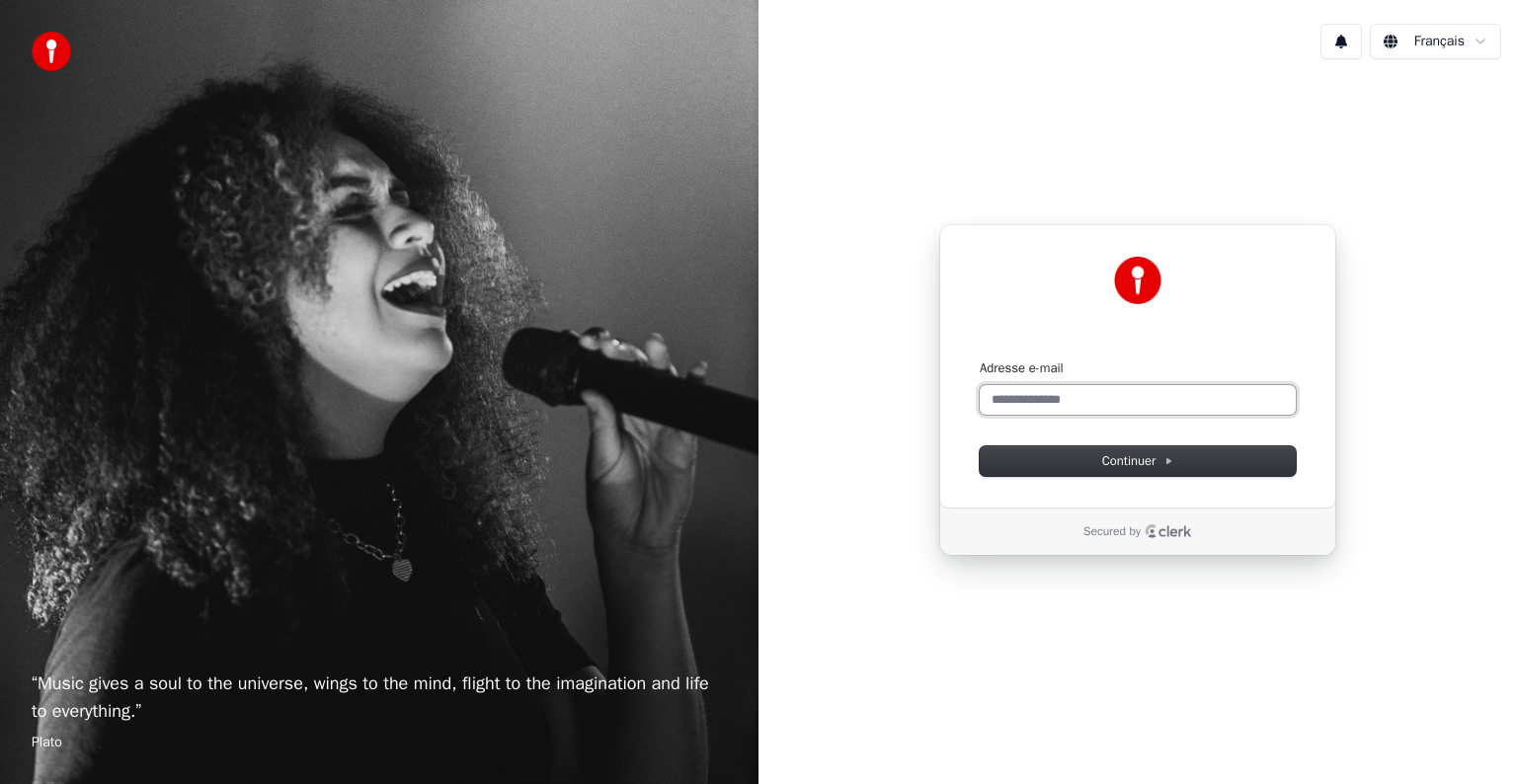 click on "Adresse e-mail" at bounding box center (1138, 400) 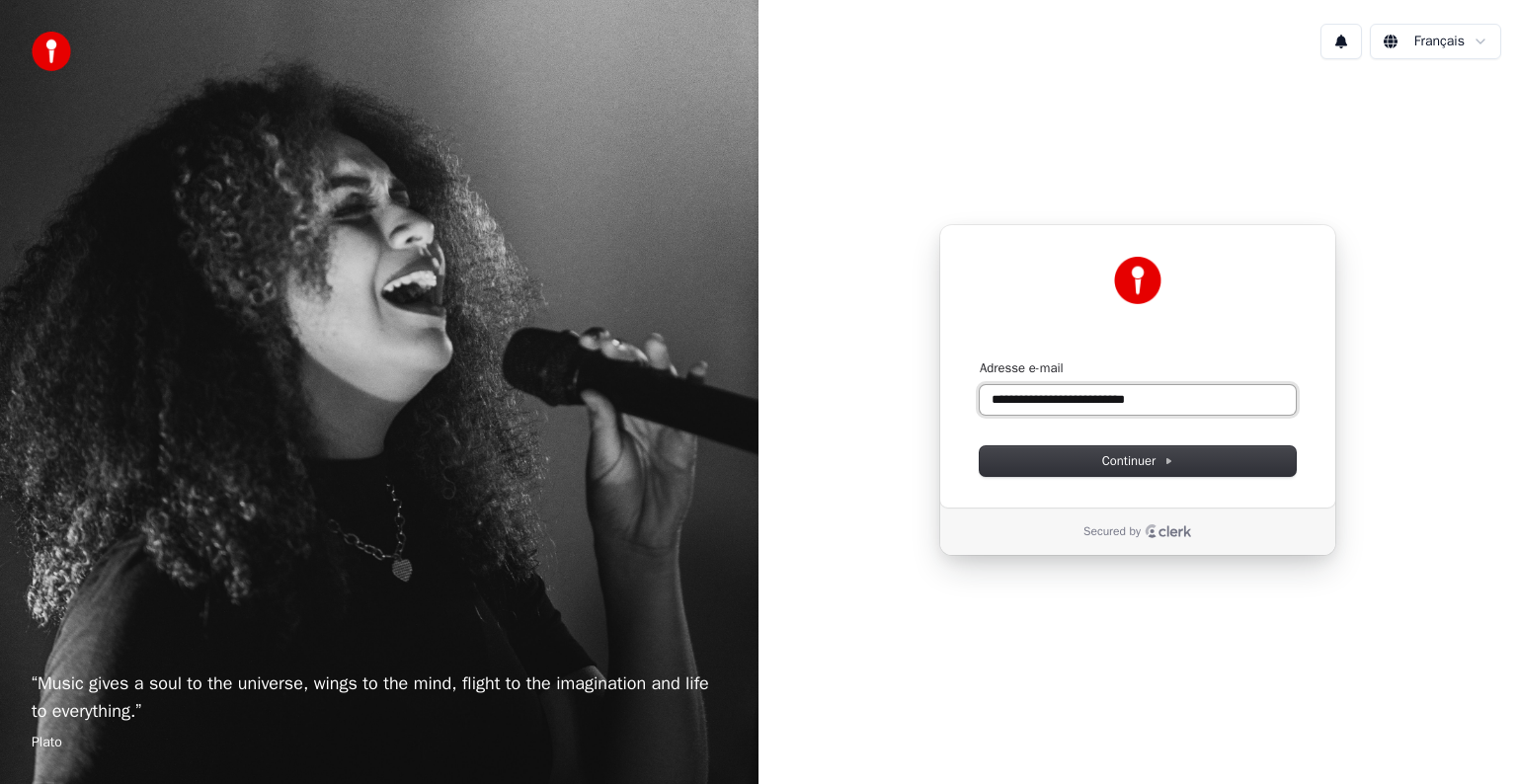 click at bounding box center (980, 359) 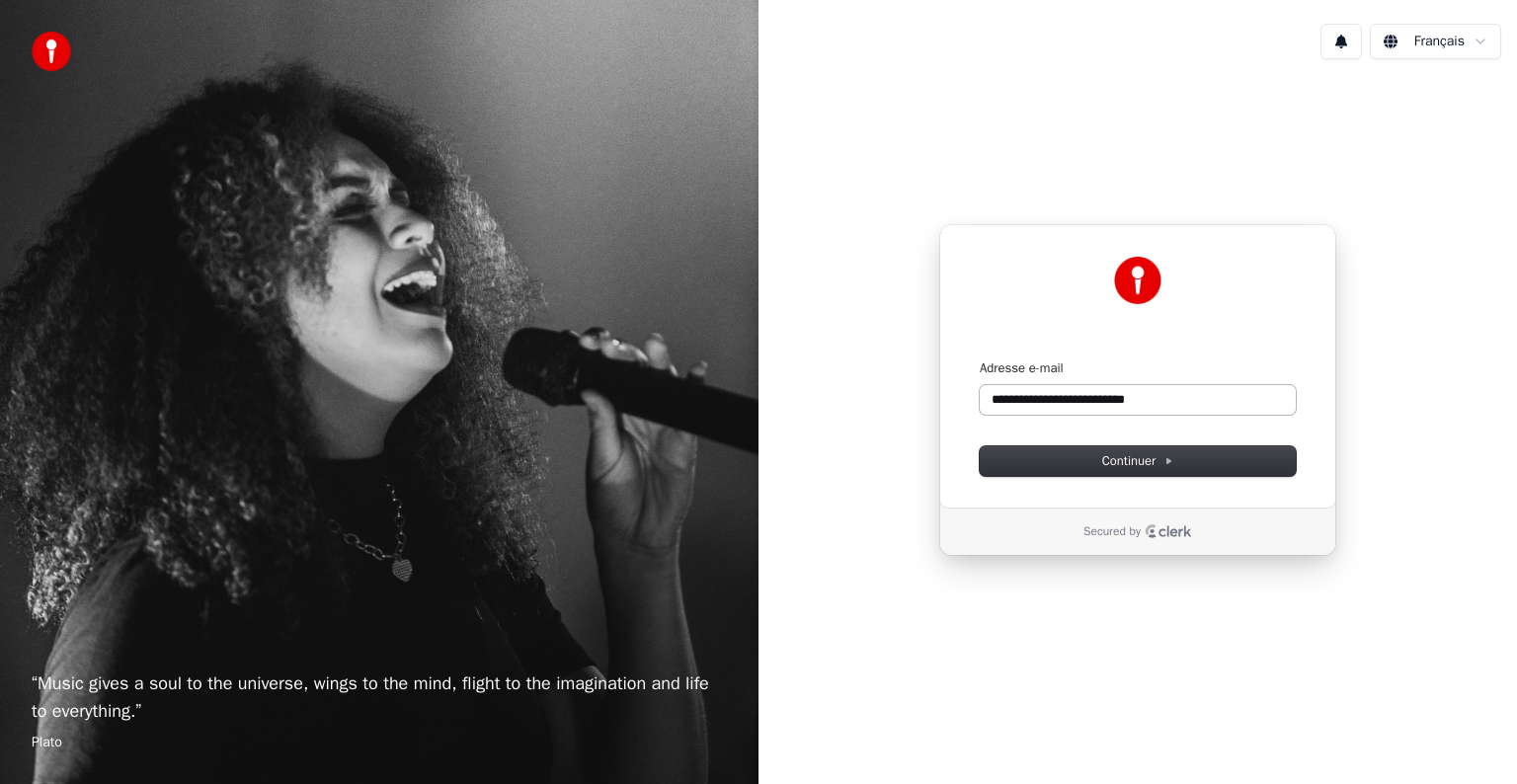 type on "**********" 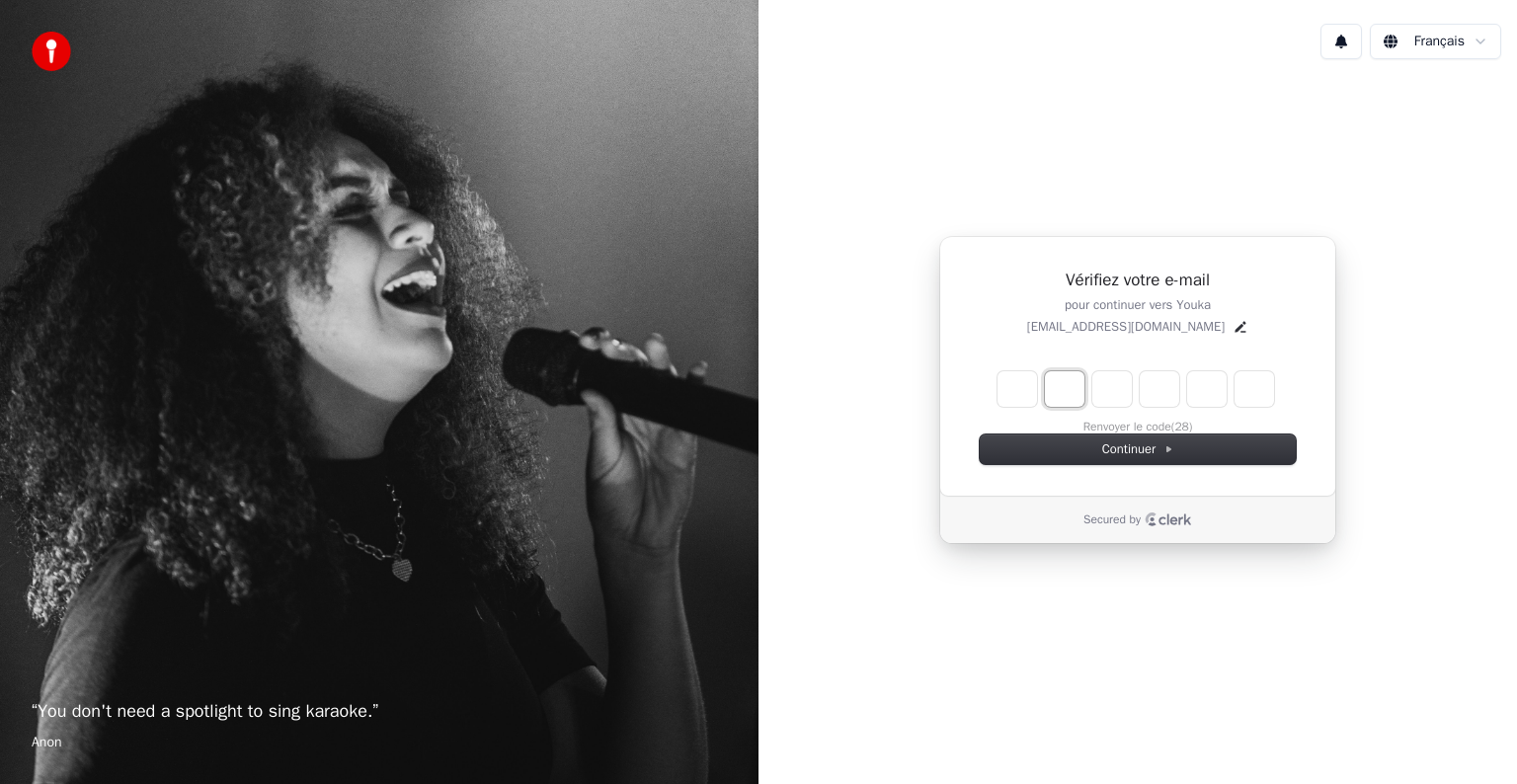 drag, startPoint x: 1075, startPoint y: 394, endPoint x: 772, endPoint y: -11, distance: 505.8004 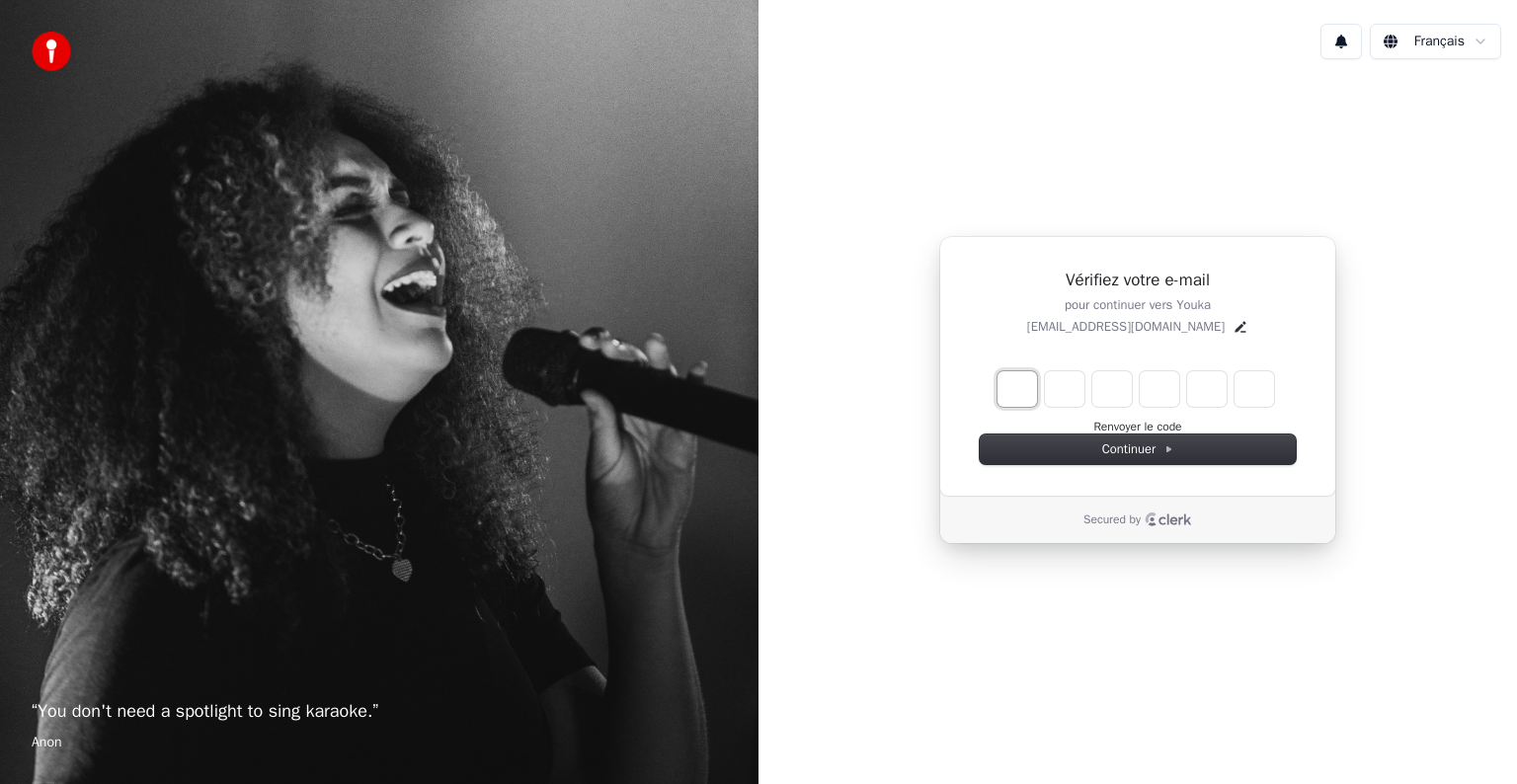 click at bounding box center [1017, 389] 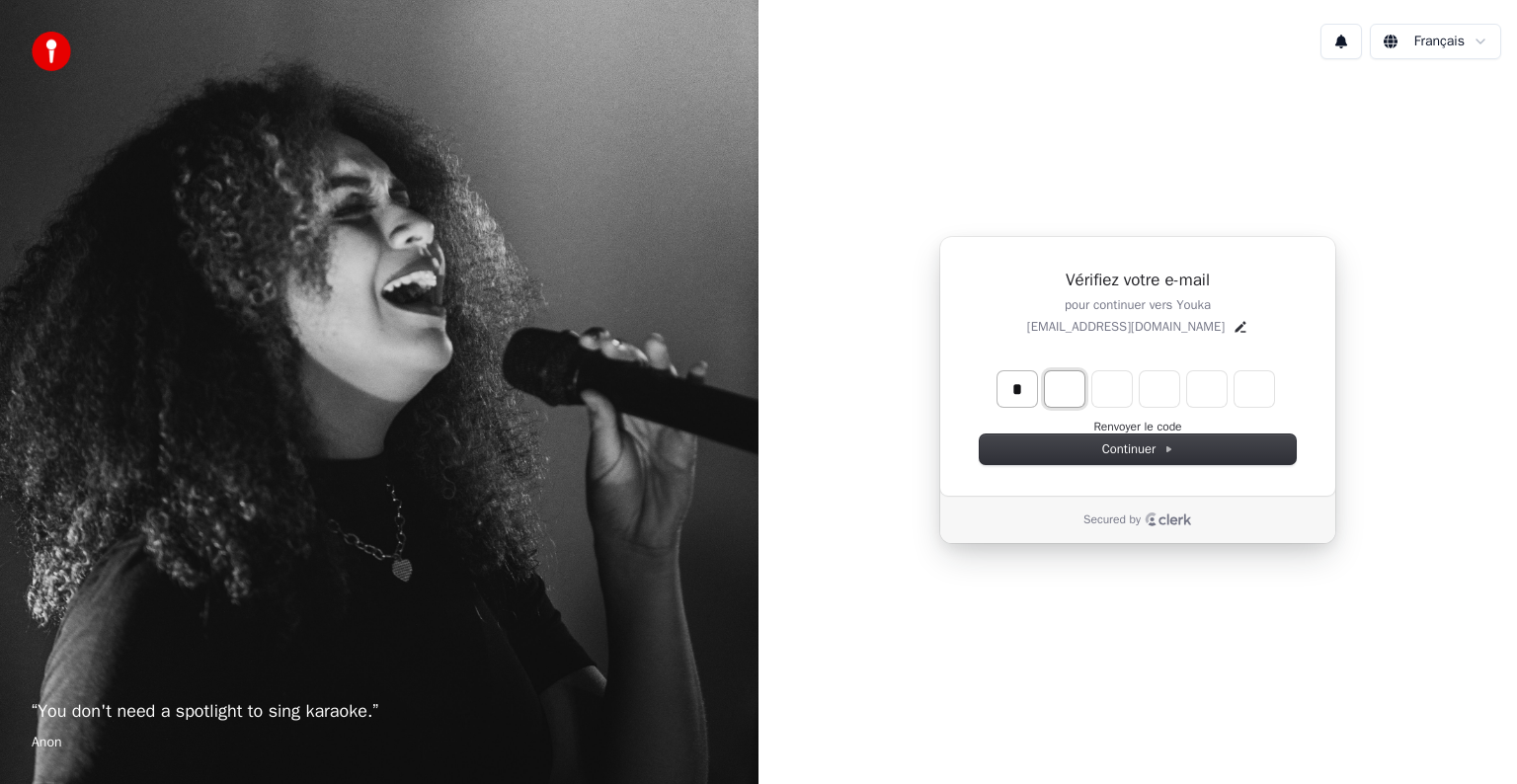 type on "*" 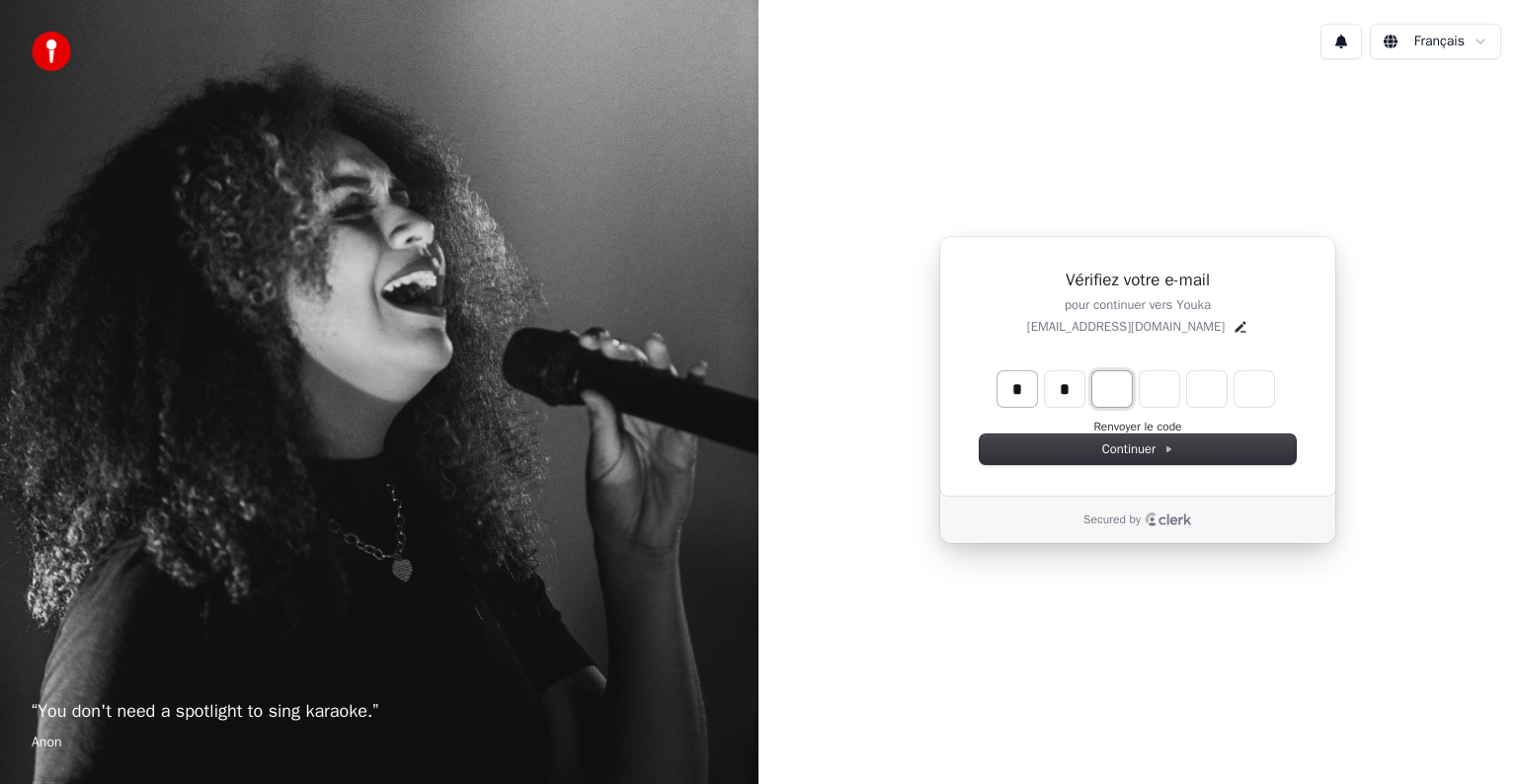 type on "*" 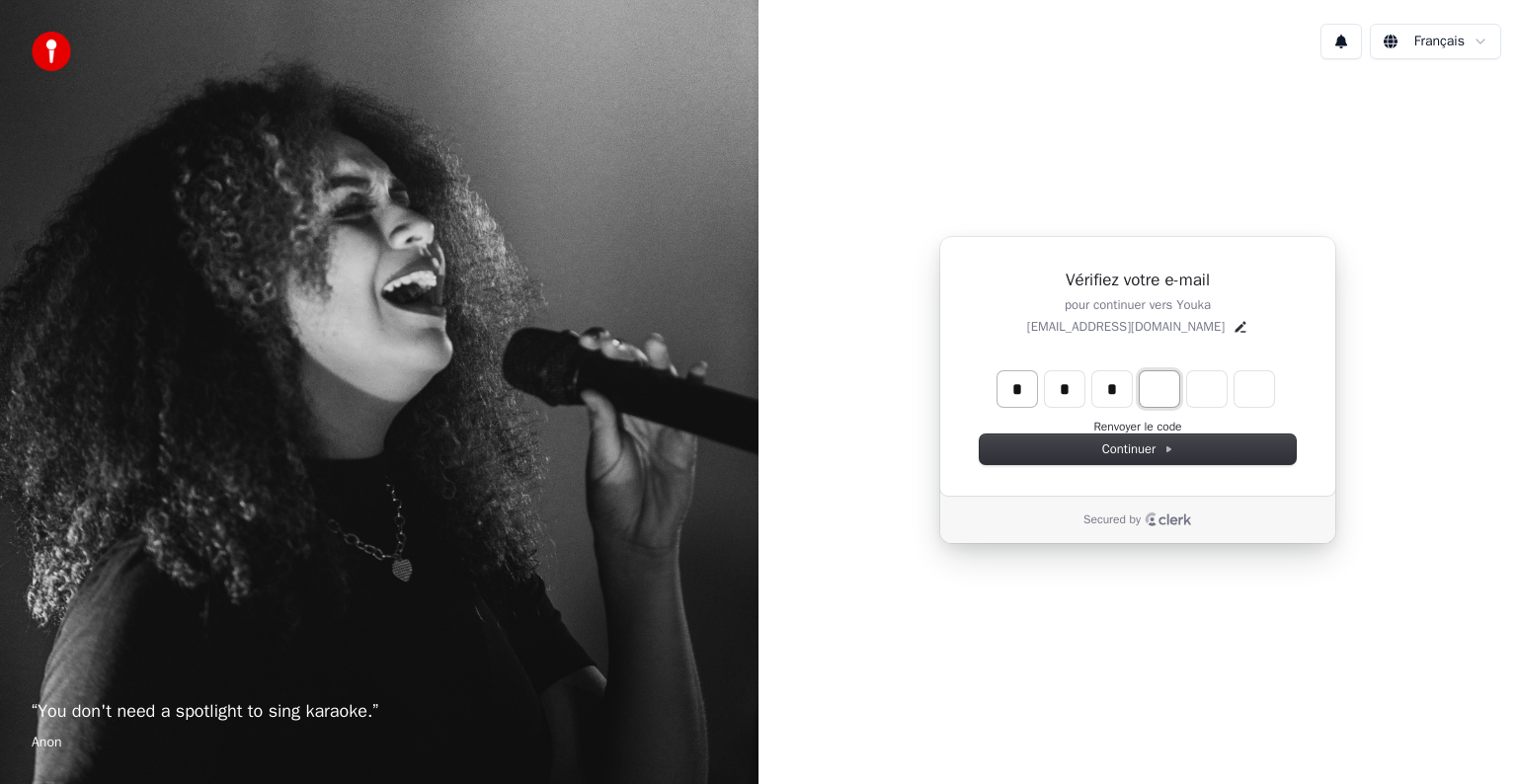 type on "*" 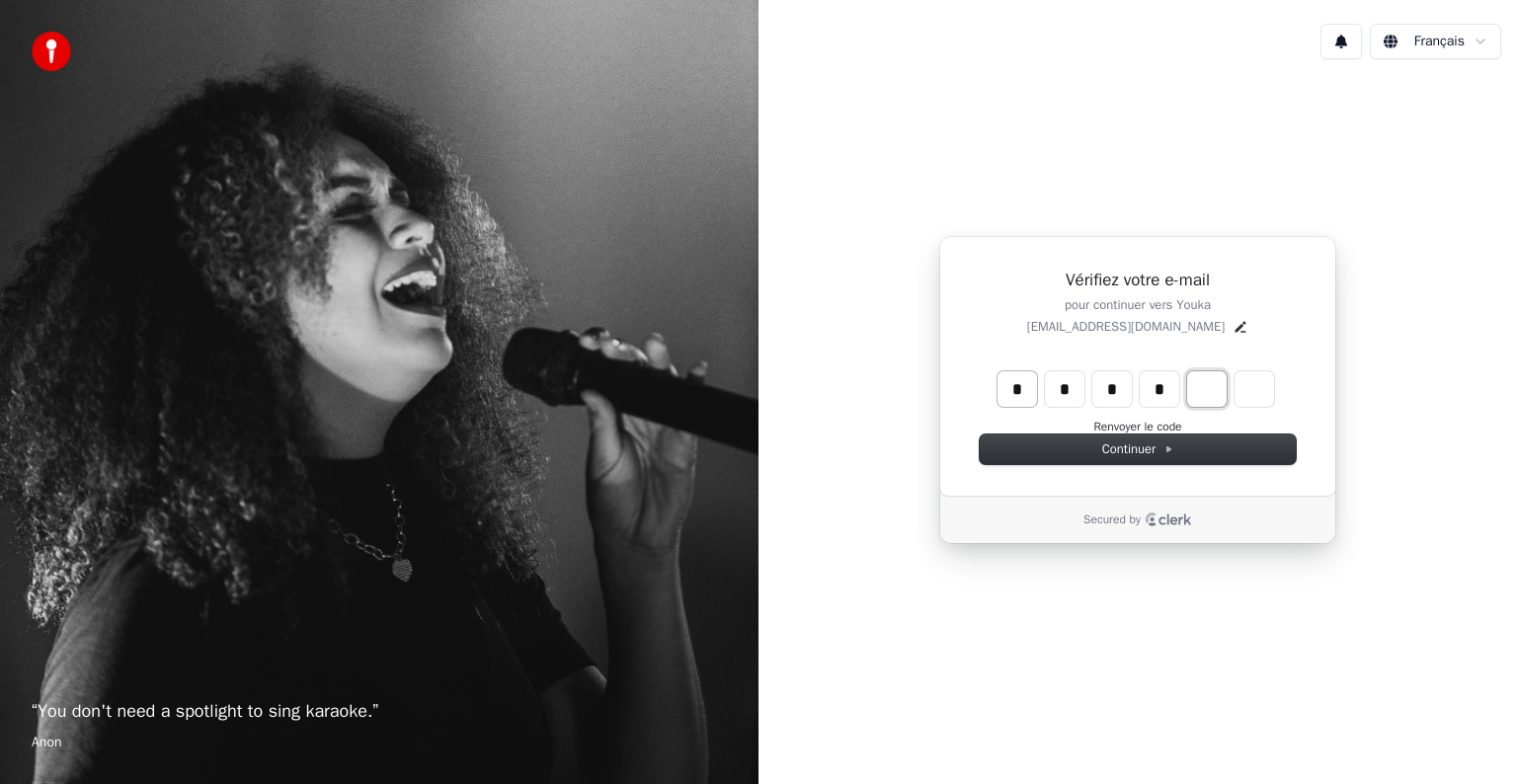 type on "*" 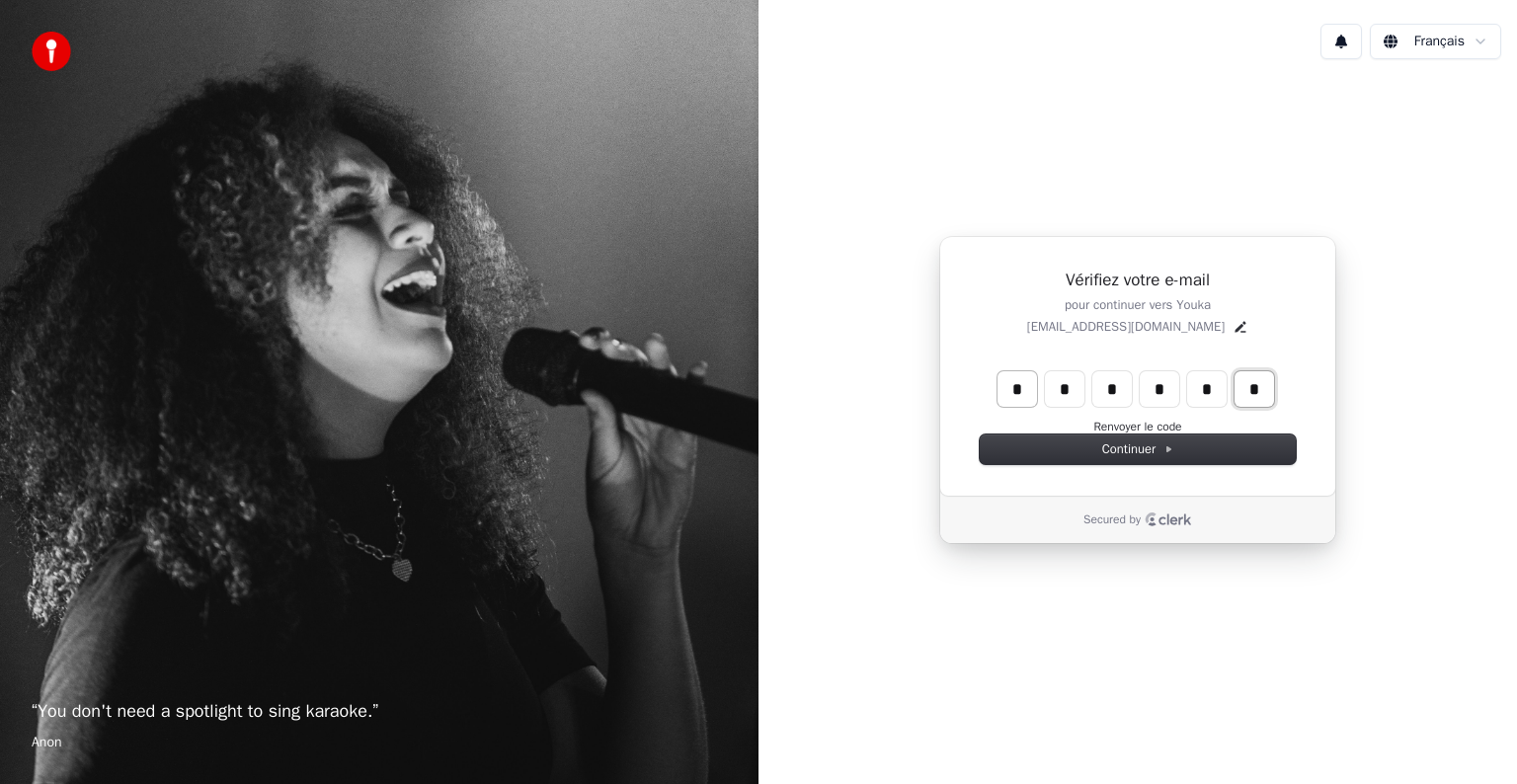 type on "*" 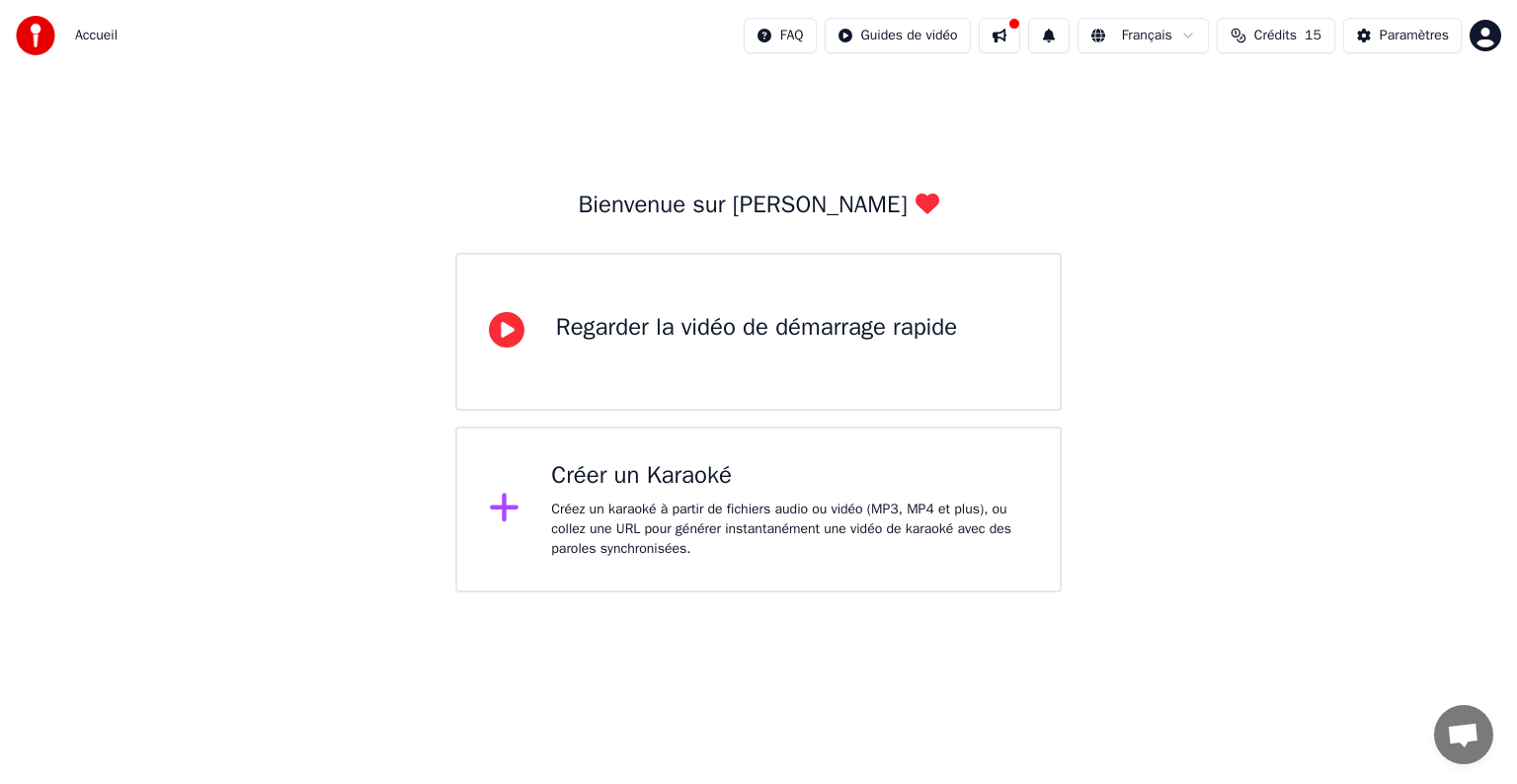 click on "Regarder la vidéo de démarrage rapide" at bounding box center (757, 328) 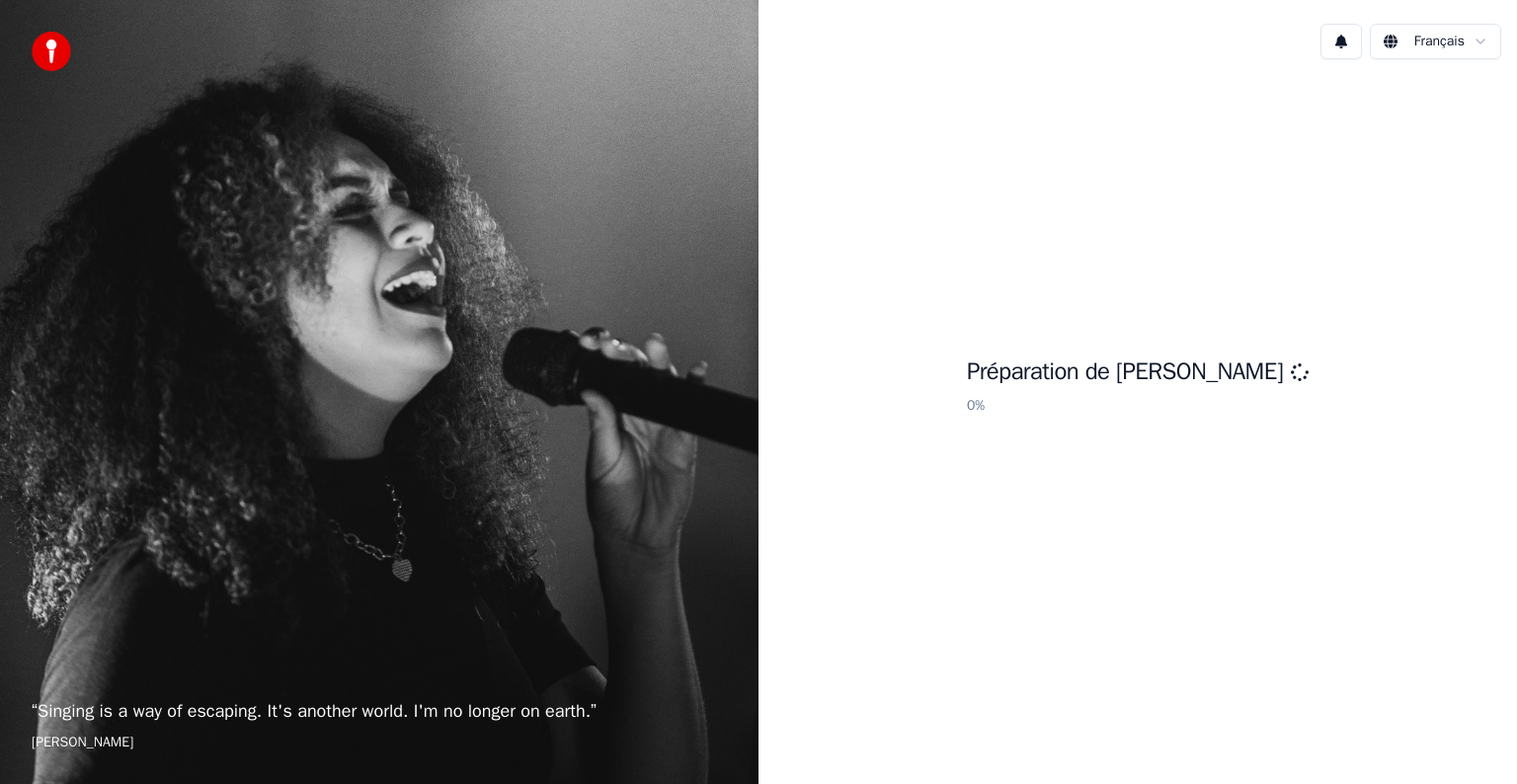 scroll, scrollTop: 0, scrollLeft: 0, axis: both 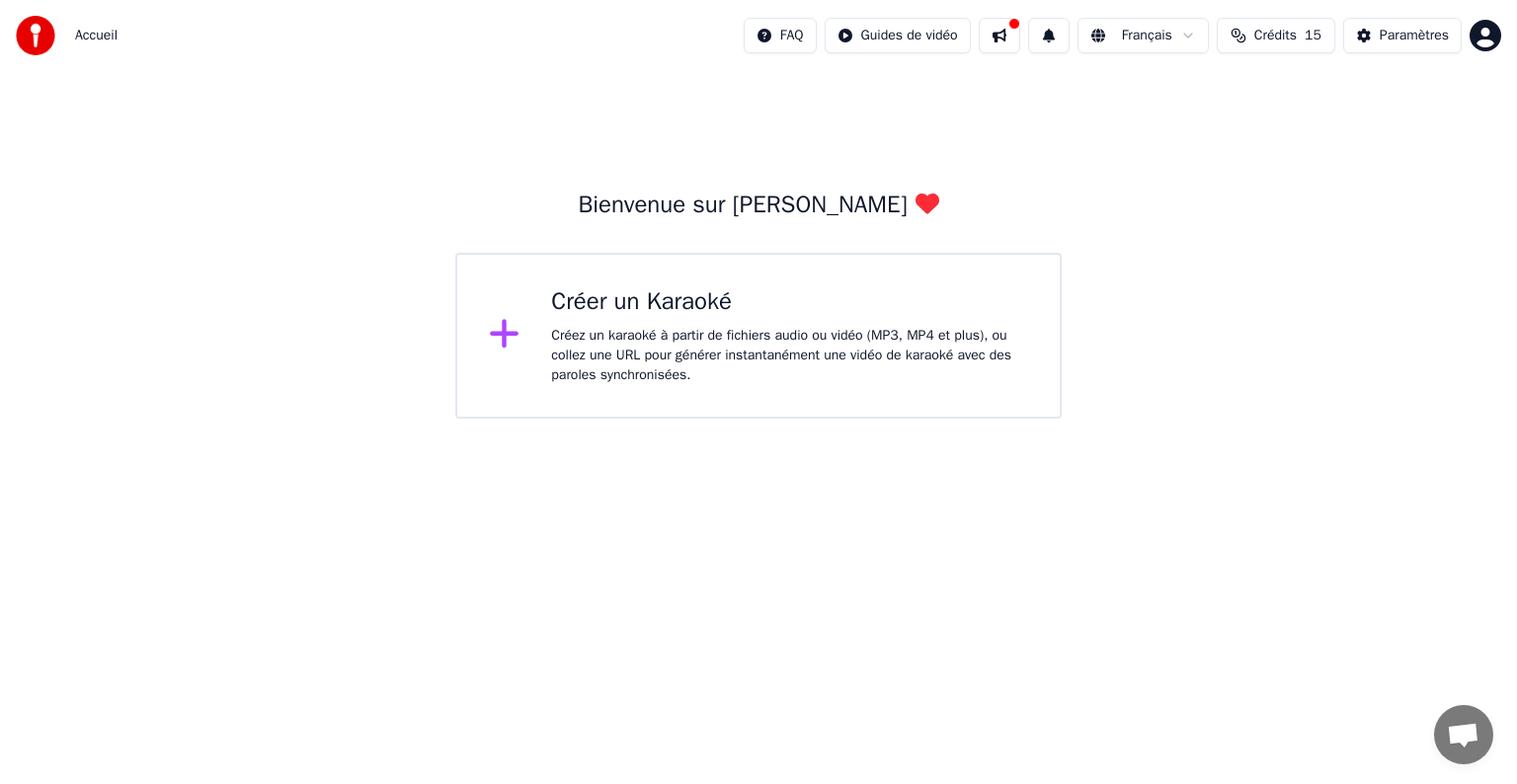 click on "Créez un karaoké à partir de fichiers audio ou vidéo (MP3, MP4 et plus), ou collez une URL pour générer instantanément une vidéo de karaoké avec des paroles synchronisées." at bounding box center [789, 355] 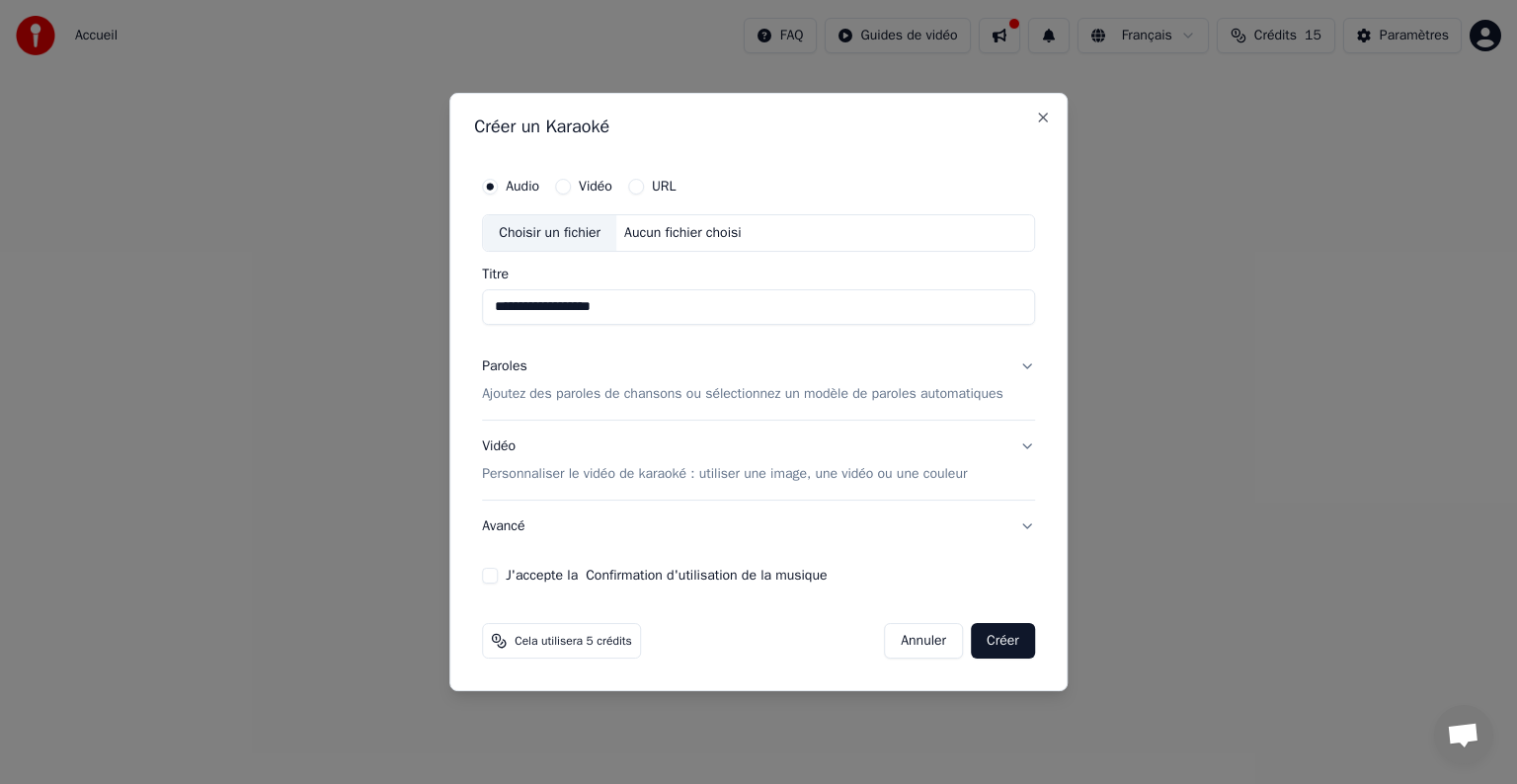 type on "**********" 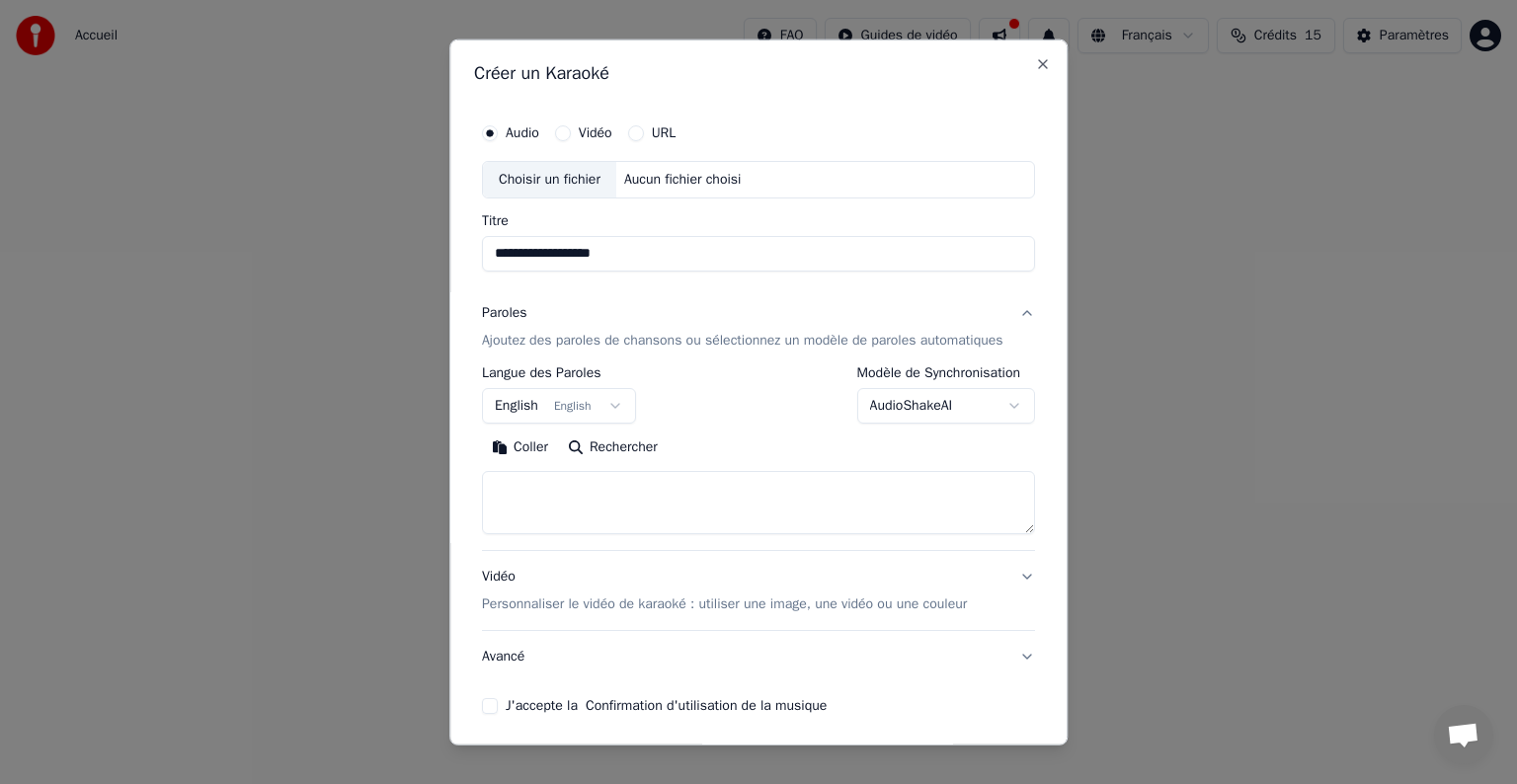 click at bounding box center [758, 503] 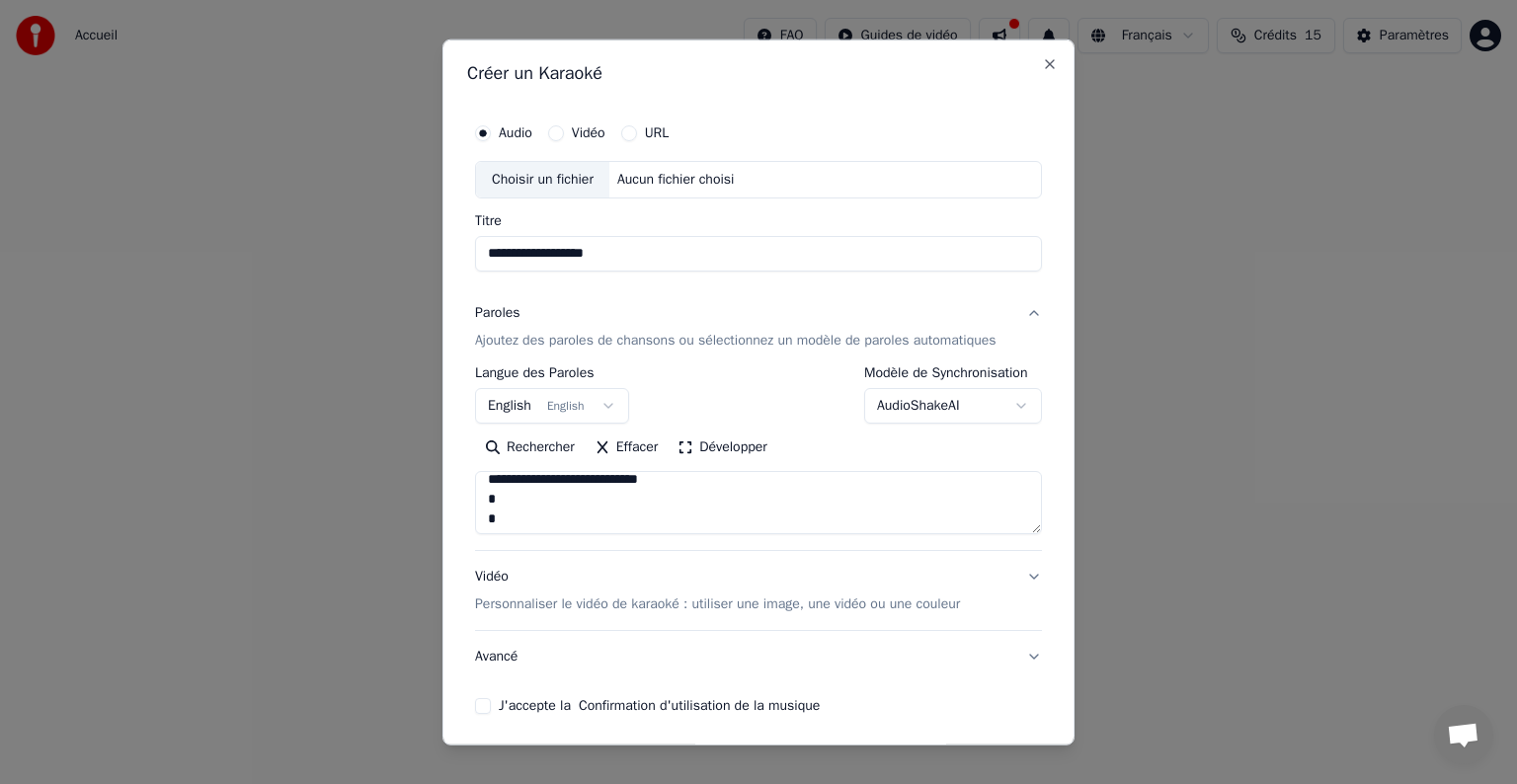 scroll, scrollTop: 877, scrollLeft: 0, axis: vertical 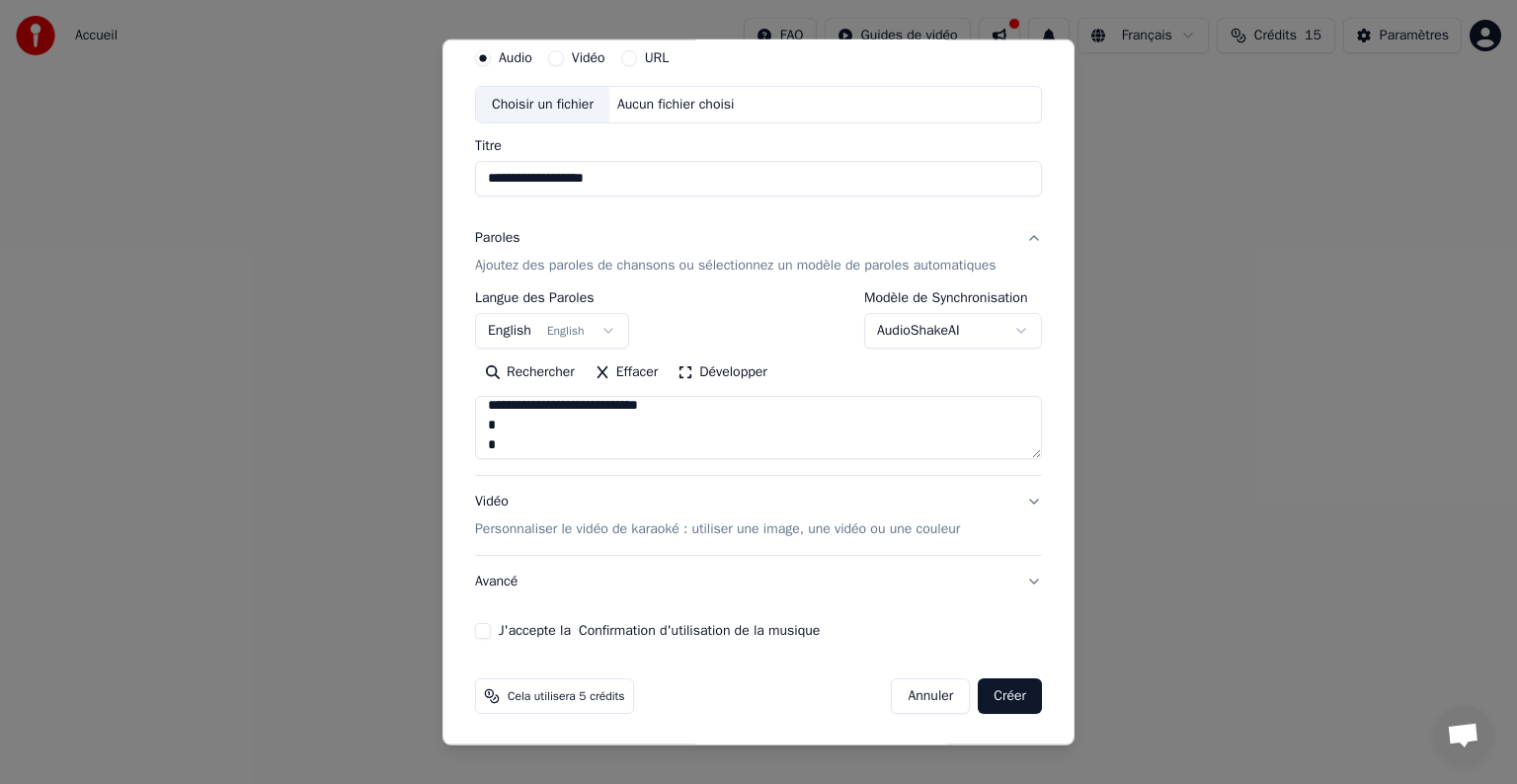 type on "**********" 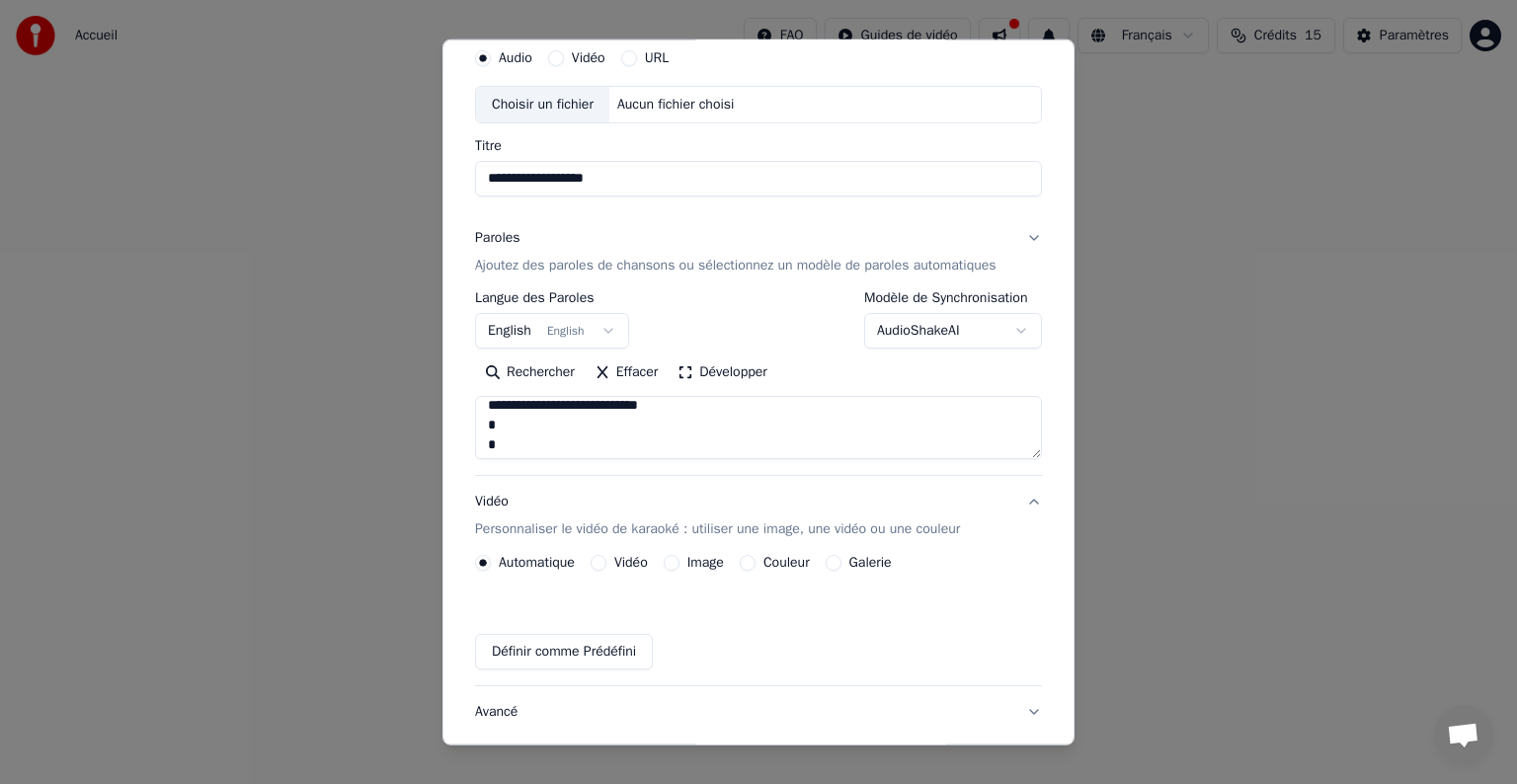 scroll, scrollTop: 22, scrollLeft: 0, axis: vertical 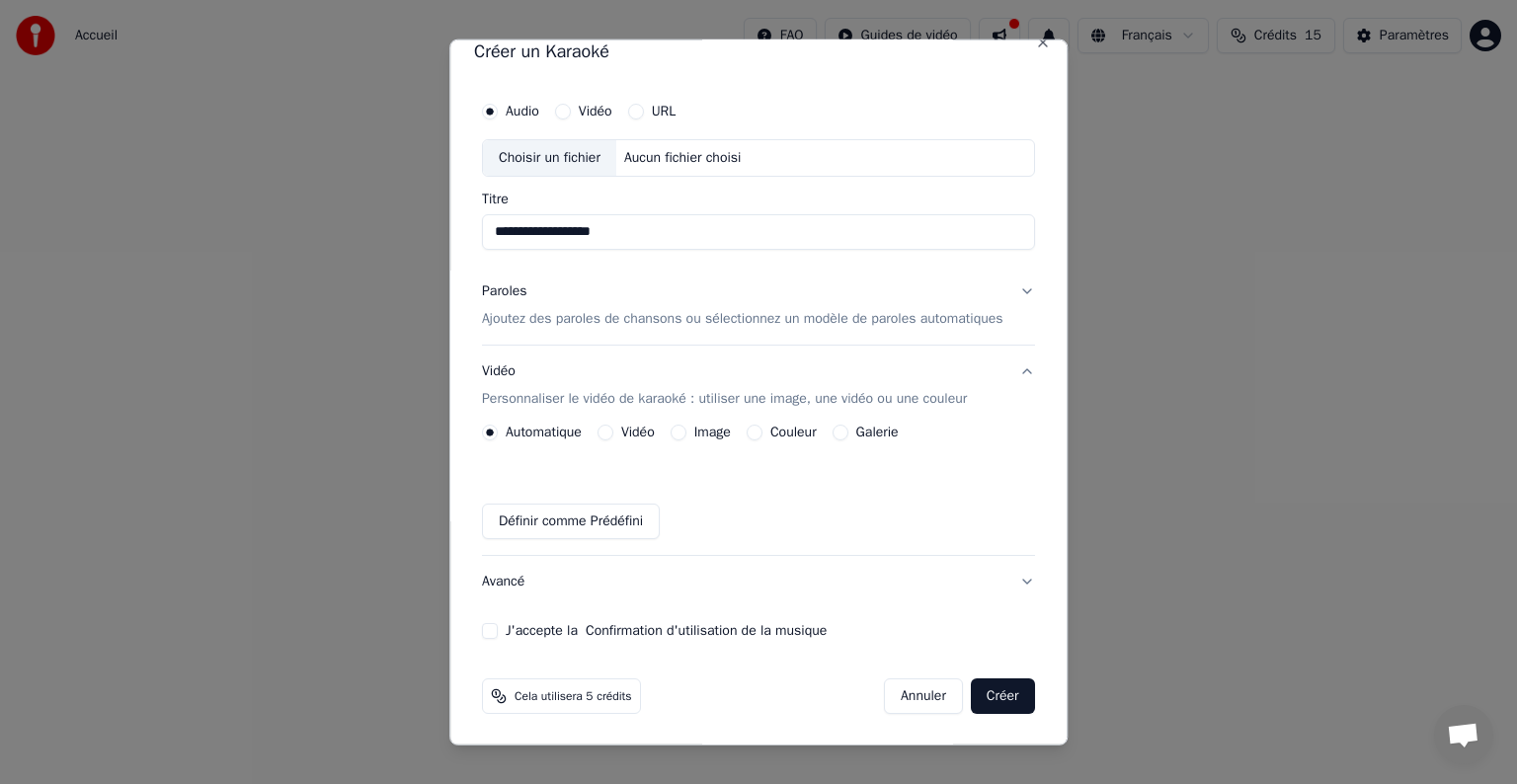 click on "Paroles Ajoutez des paroles de chansons ou sélectionnez un modèle de paroles automatiques" at bounding box center [758, 305] 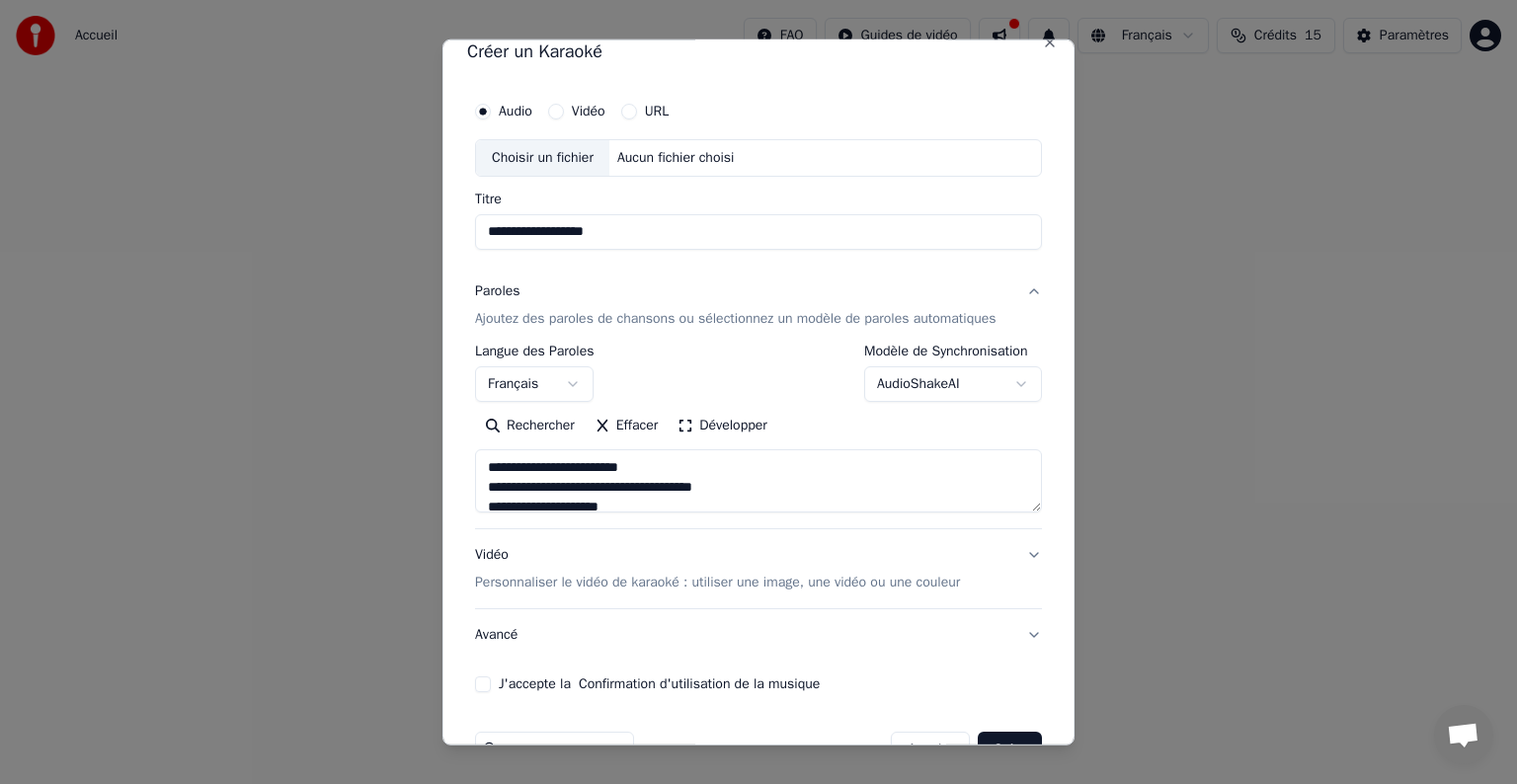 scroll, scrollTop: 75, scrollLeft: 0, axis: vertical 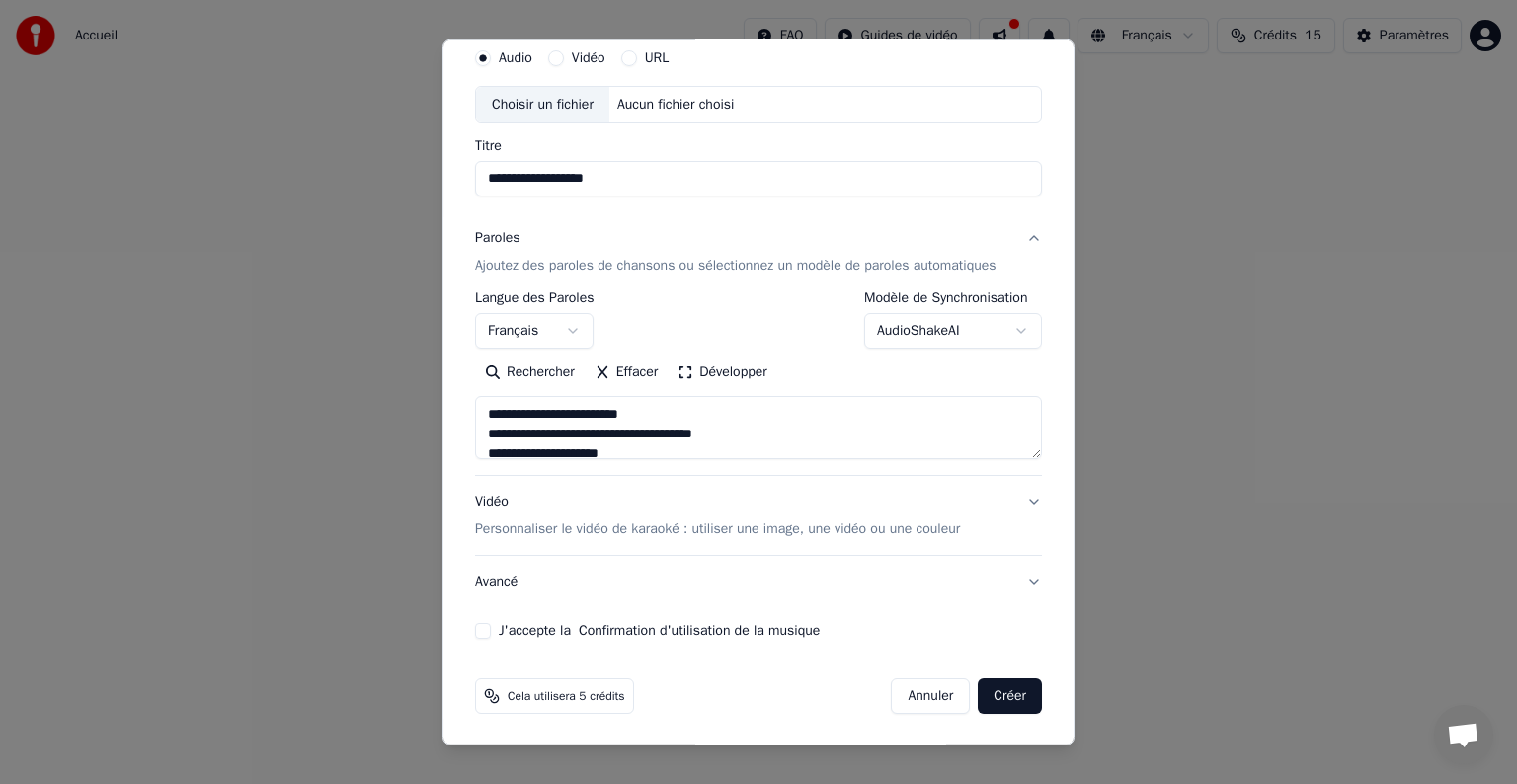 click on "Vidéo Personnaliser le vidéo de karaoké : utiliser une image, une vidéo ou une couleur" at bounding box center (758, 515) 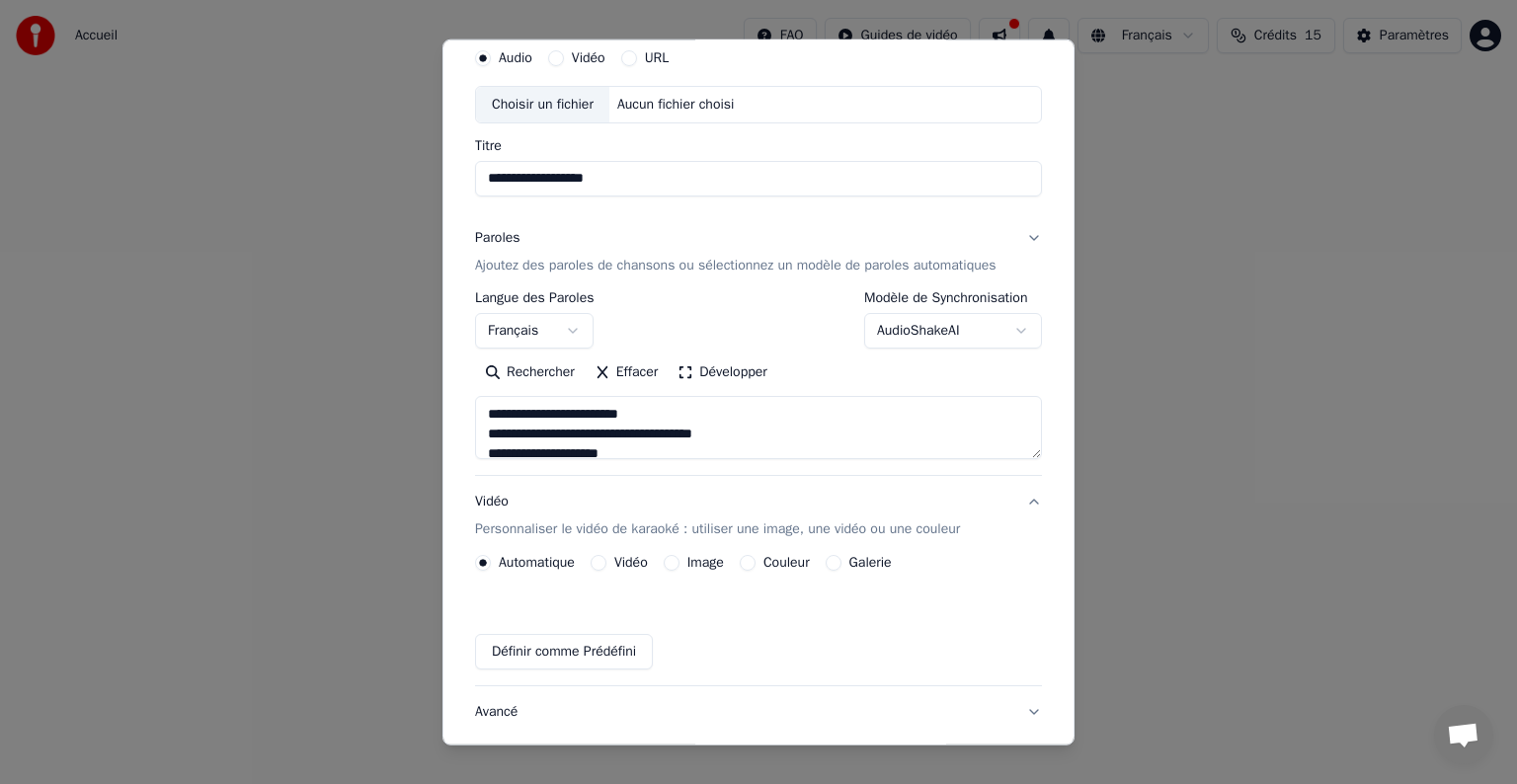 scroll, scrollTop: 22, scrollLeft: 0, axis: vertical 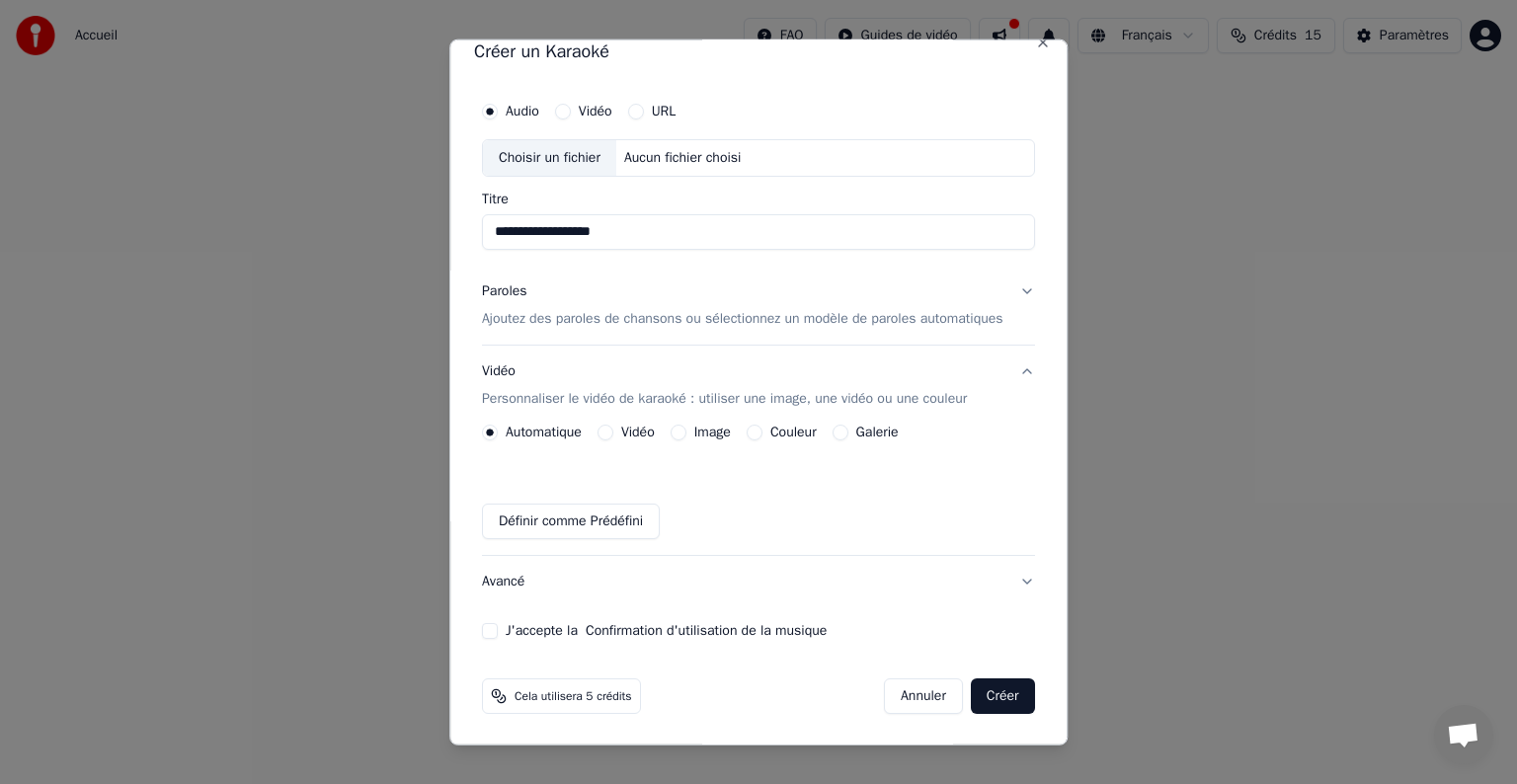 click on "Paroles Ajoutez des paroles de chansons ou sélectionnez un modèle de paroles automatiques" at bounding box center (758, 305) 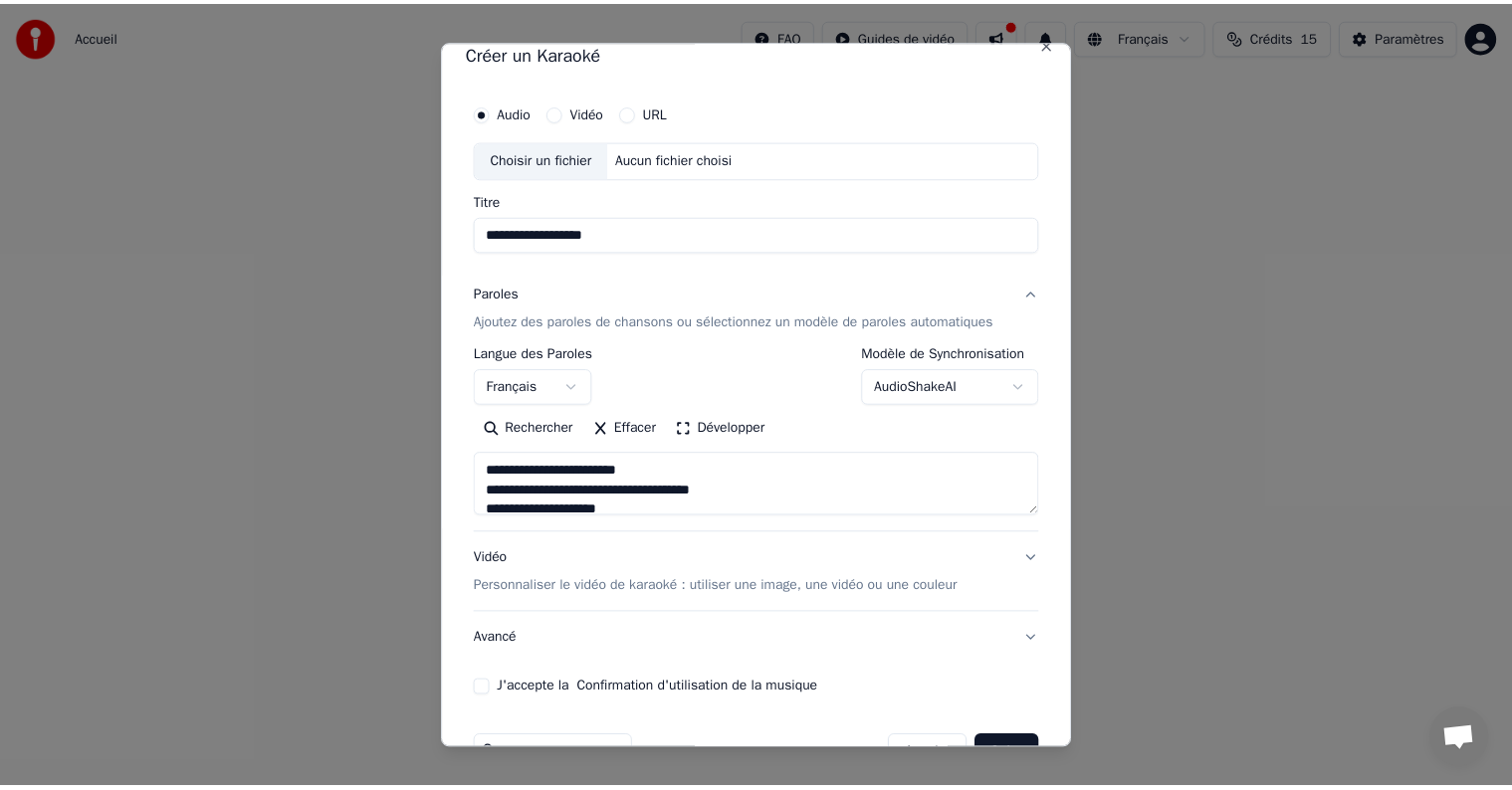 scroll, scrollTop: 76, scrollLeft: 0, axis: vertical 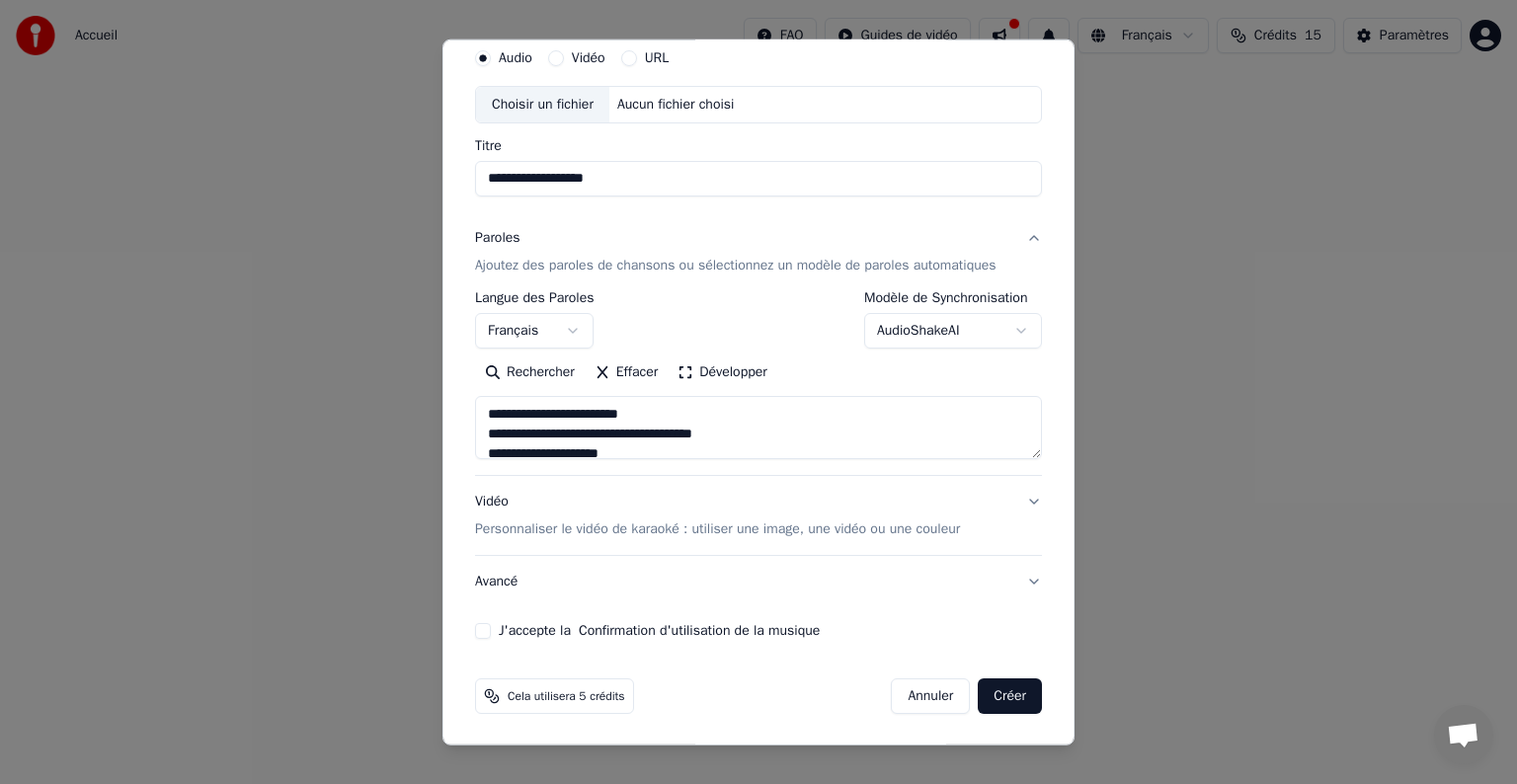 click on "J'accepte la   Confirmation d'utilisation de la musique" at bounding box center [483, 631] 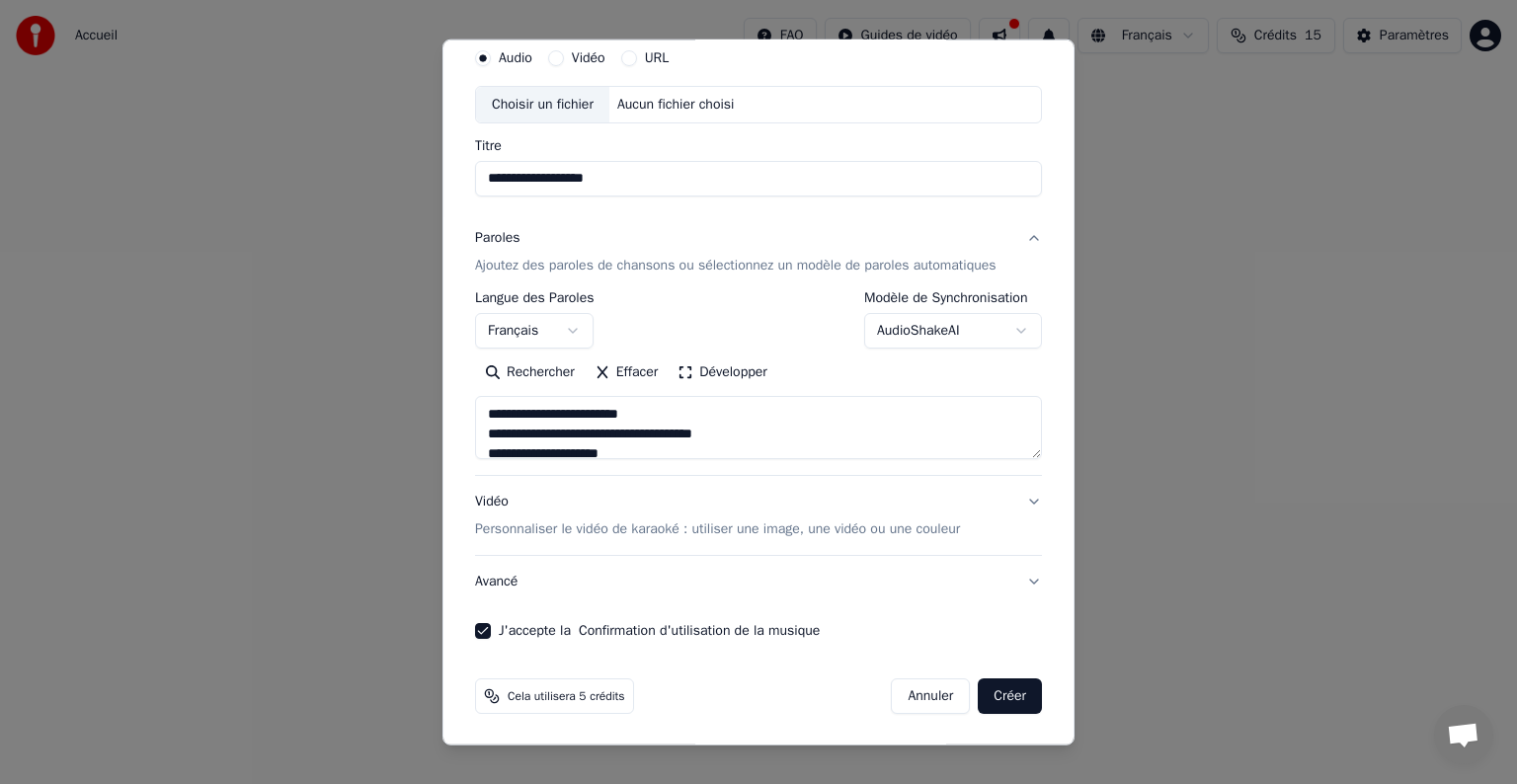 click on "Aucun fichier choisi" at bounding box center [676, 105] 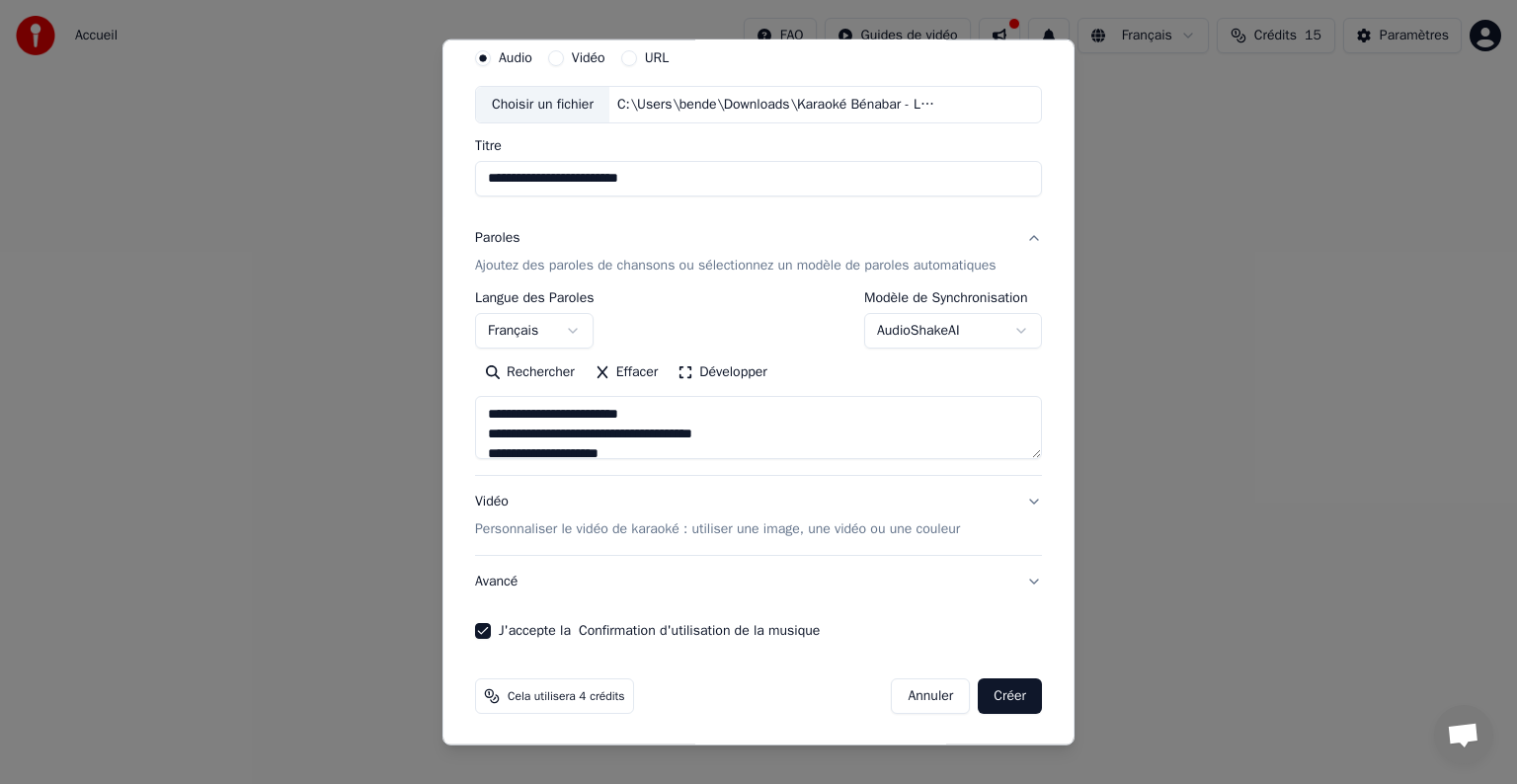 click on "**********" at bounding box center (758, 179) 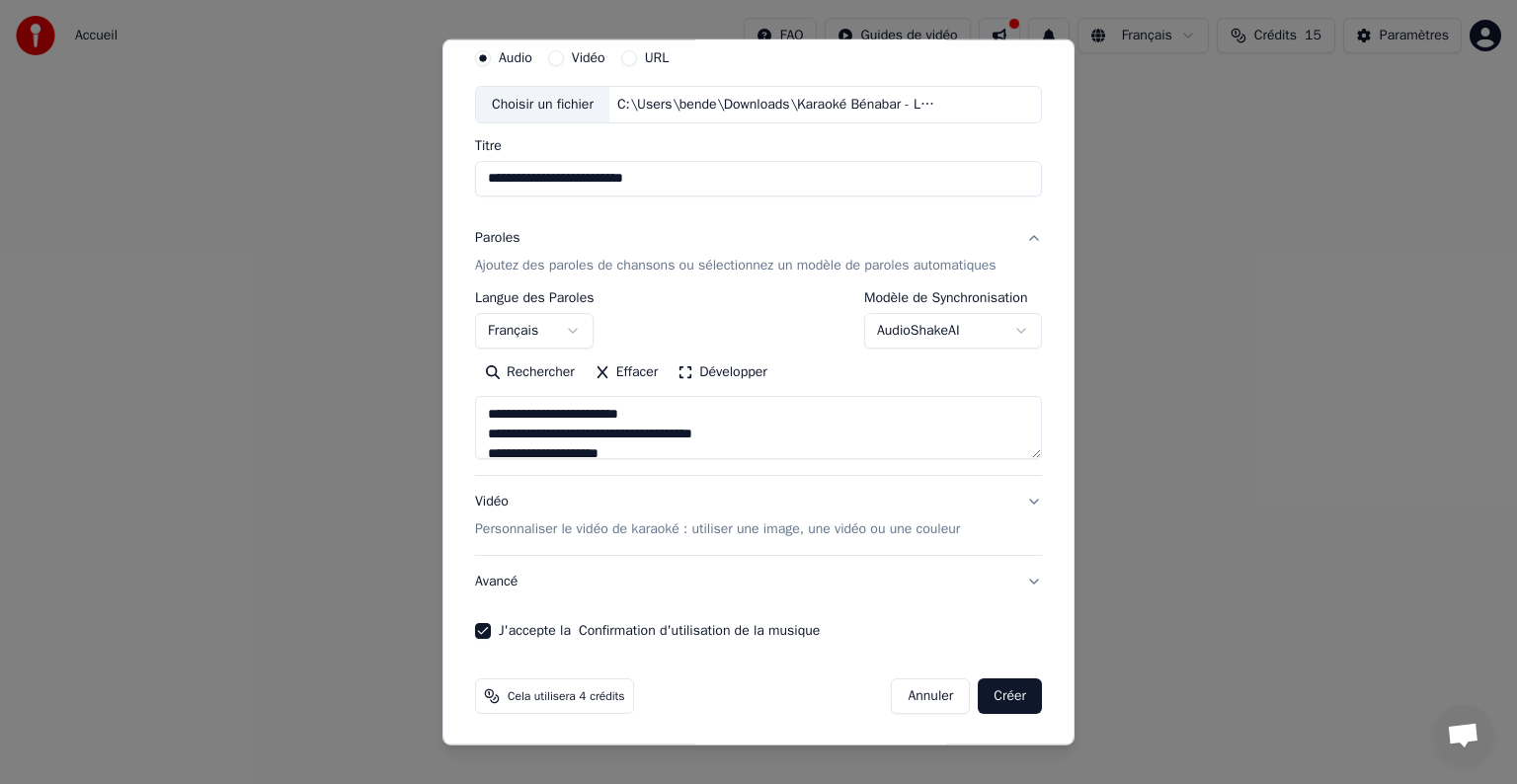 type on "**********" 